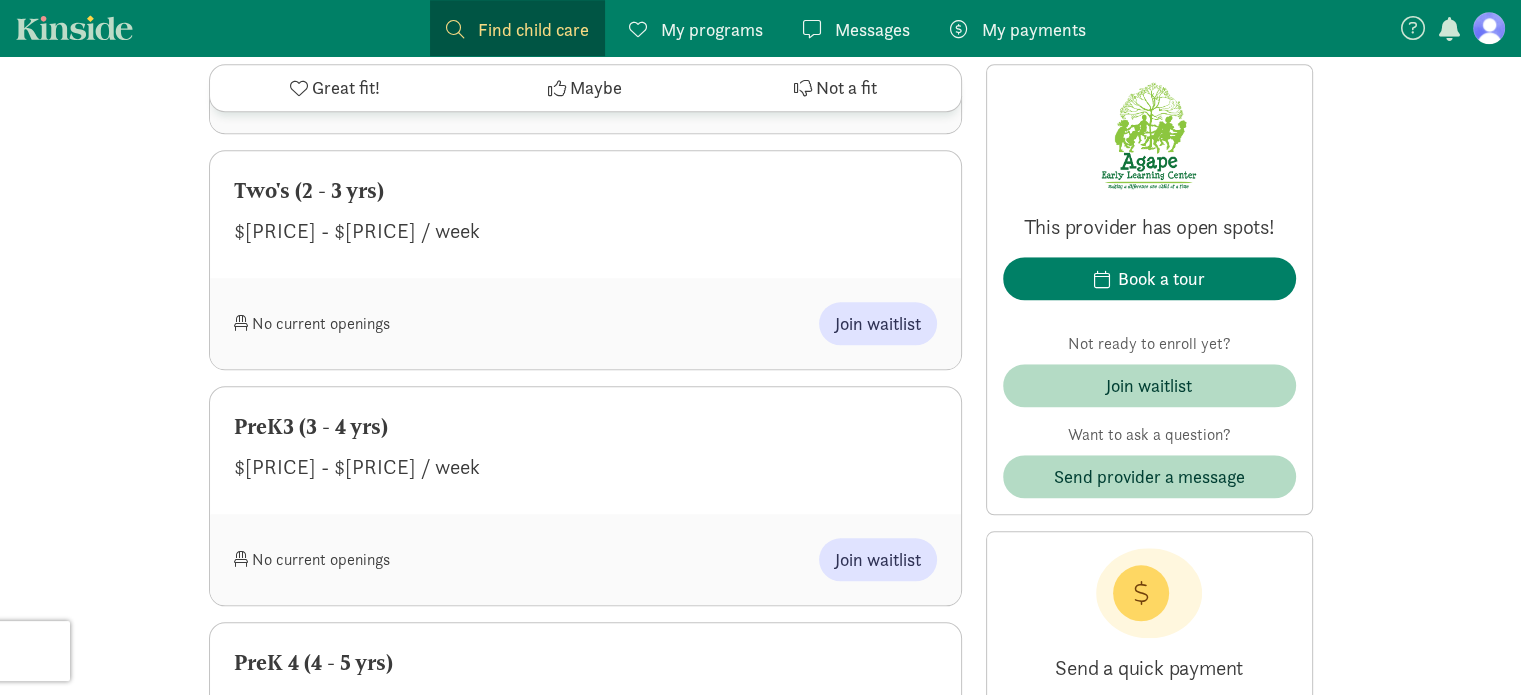 scroll, scrollTop: 1800, scrollLeft: 0, axis: vertical 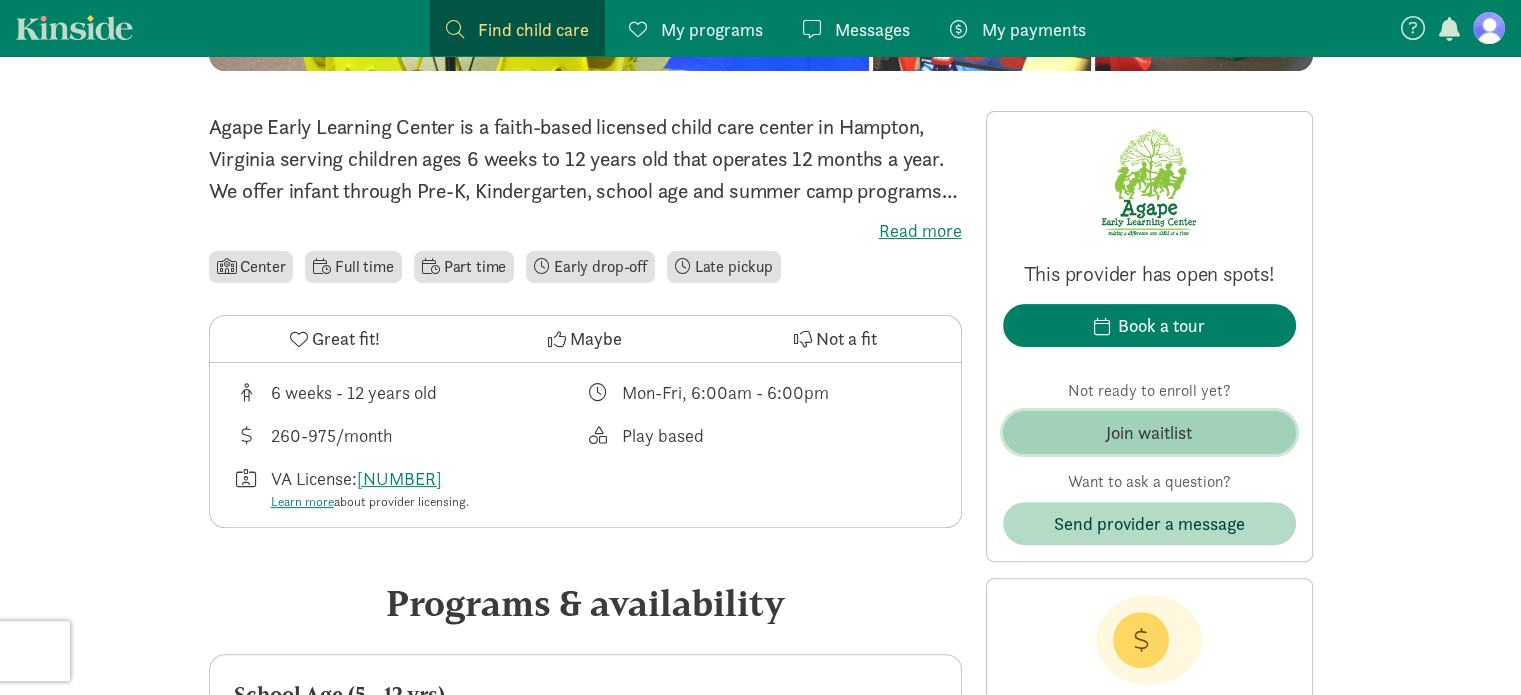 click on "Join waitlist" at bounding box center (1149, 432) 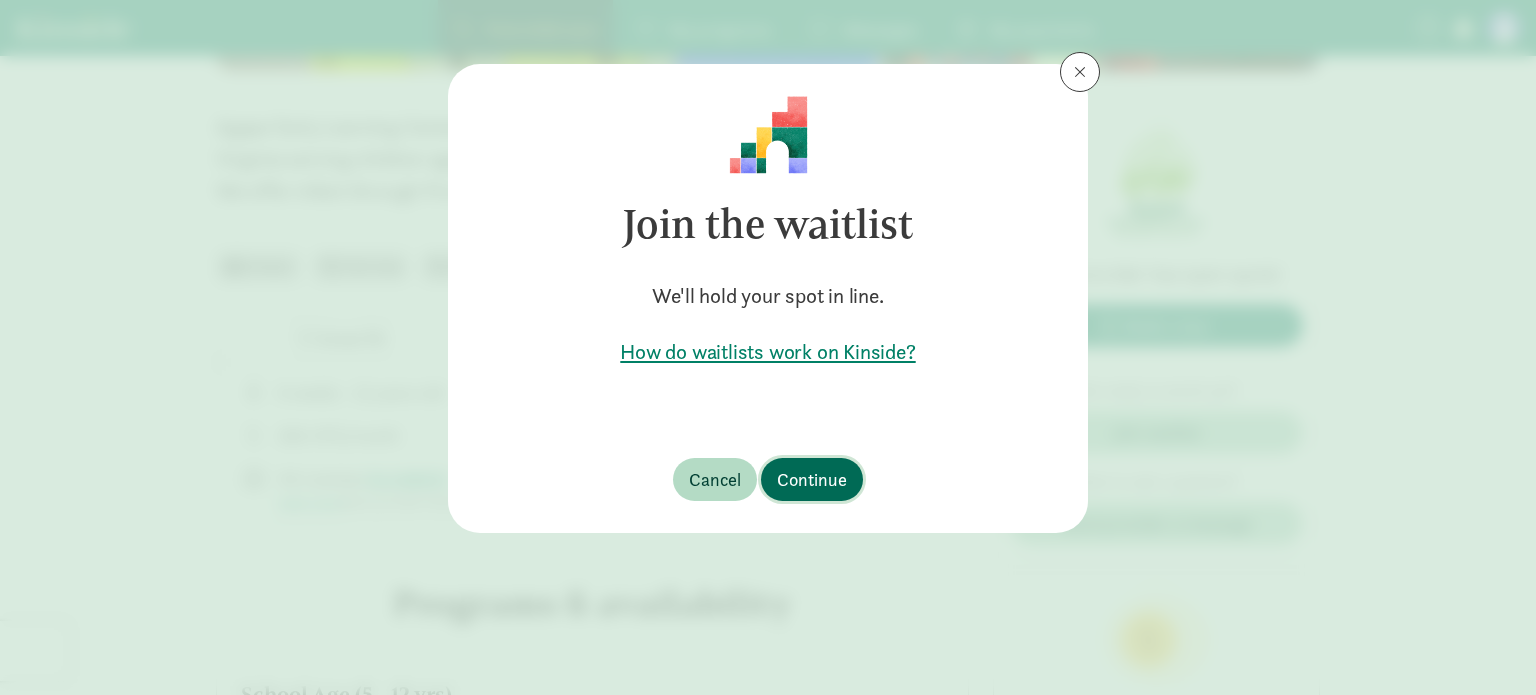 click on "Continue" at bounding box center [812, 479] 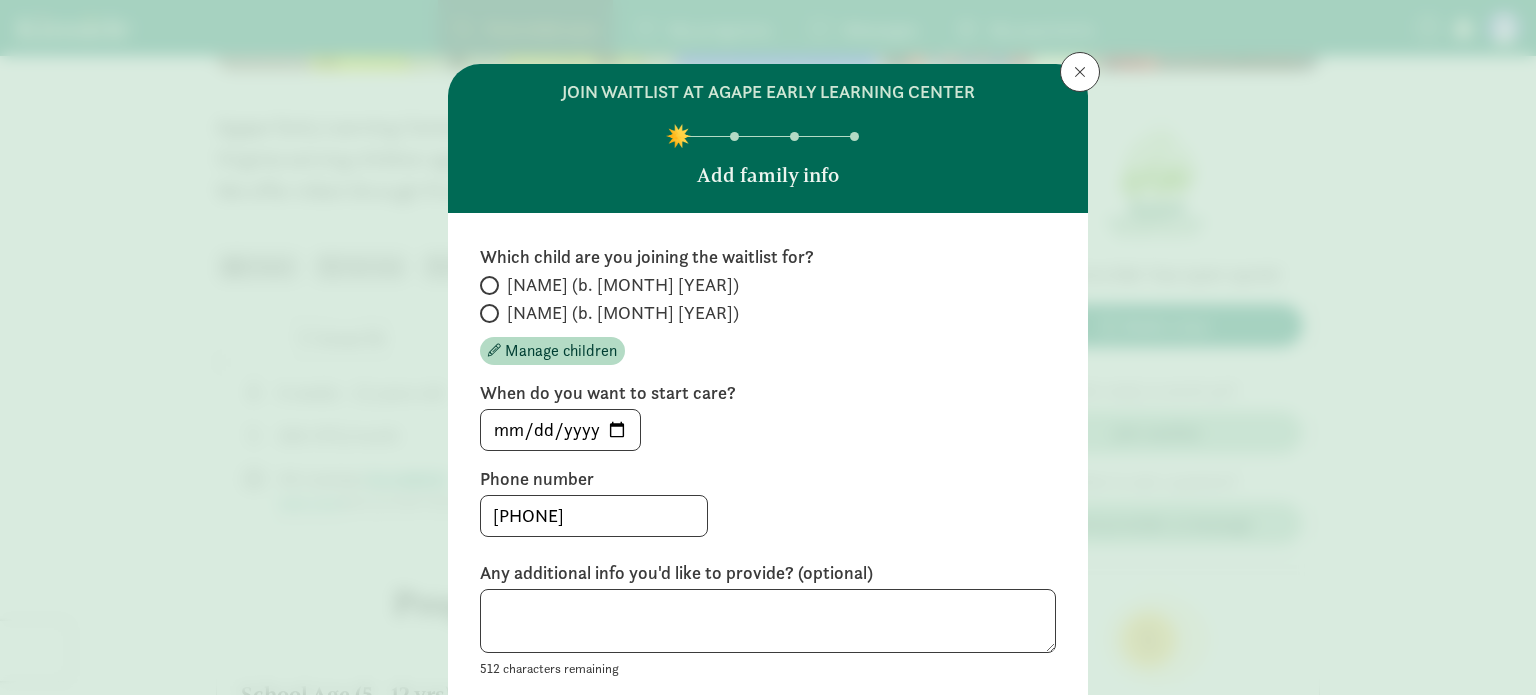 click at bounding box center [489, 285] 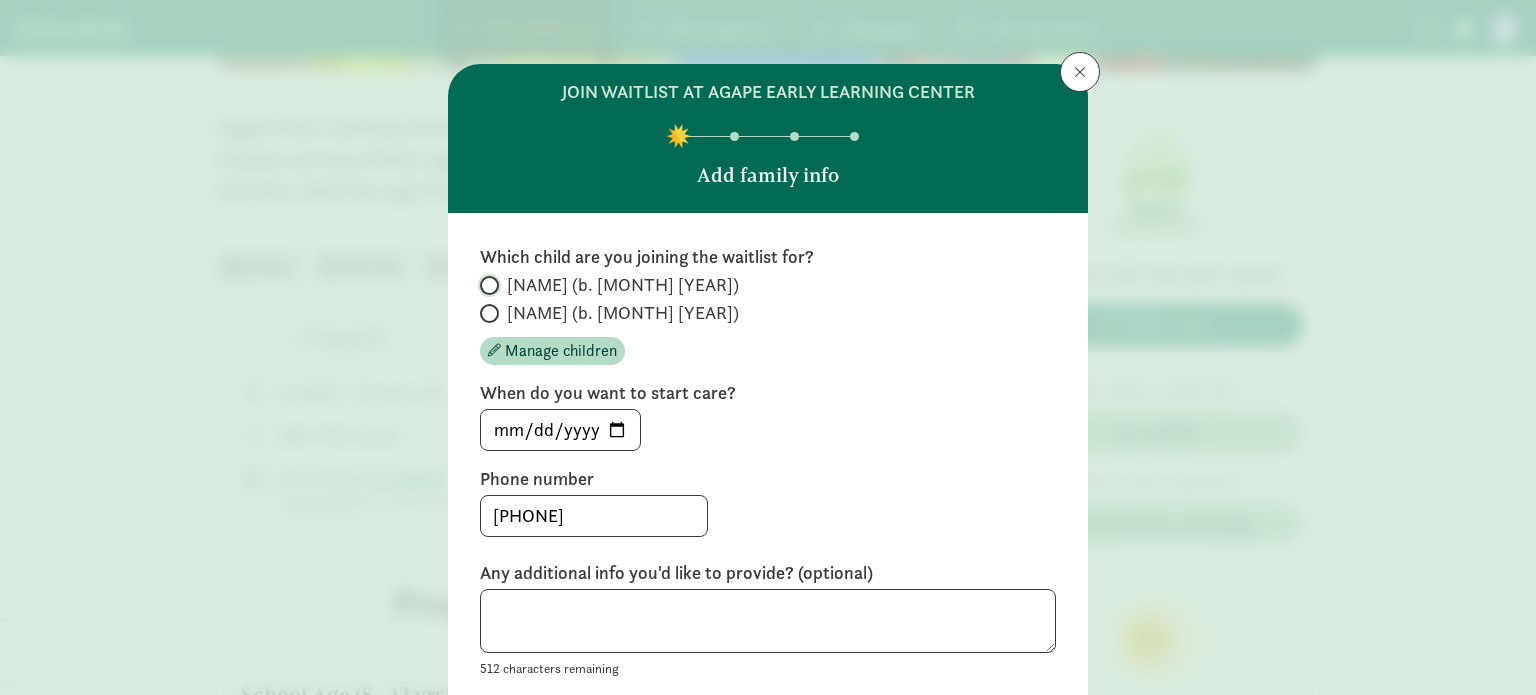 click on "[NAME] (b. [MONTH] [YEAR])" at bounding box center (486, 285) 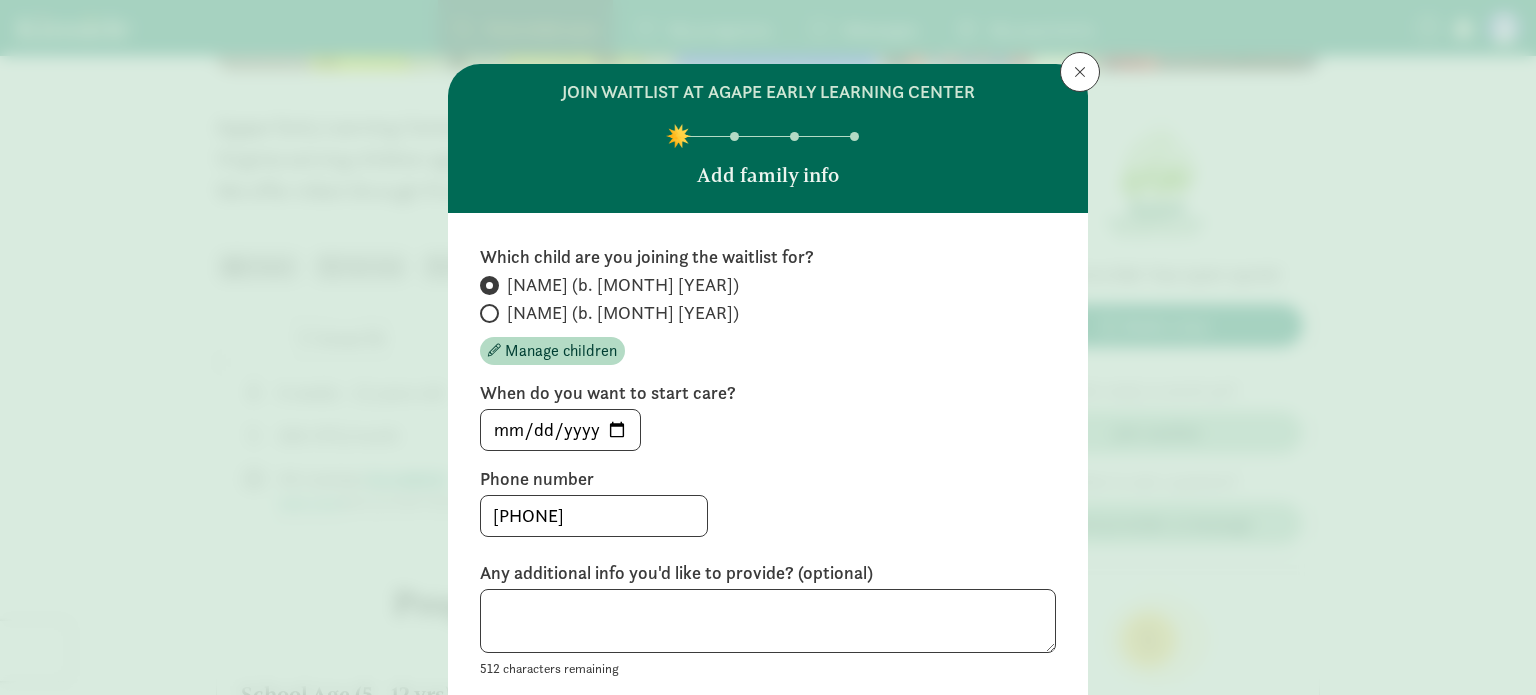 click at bounding box center (489, 313) 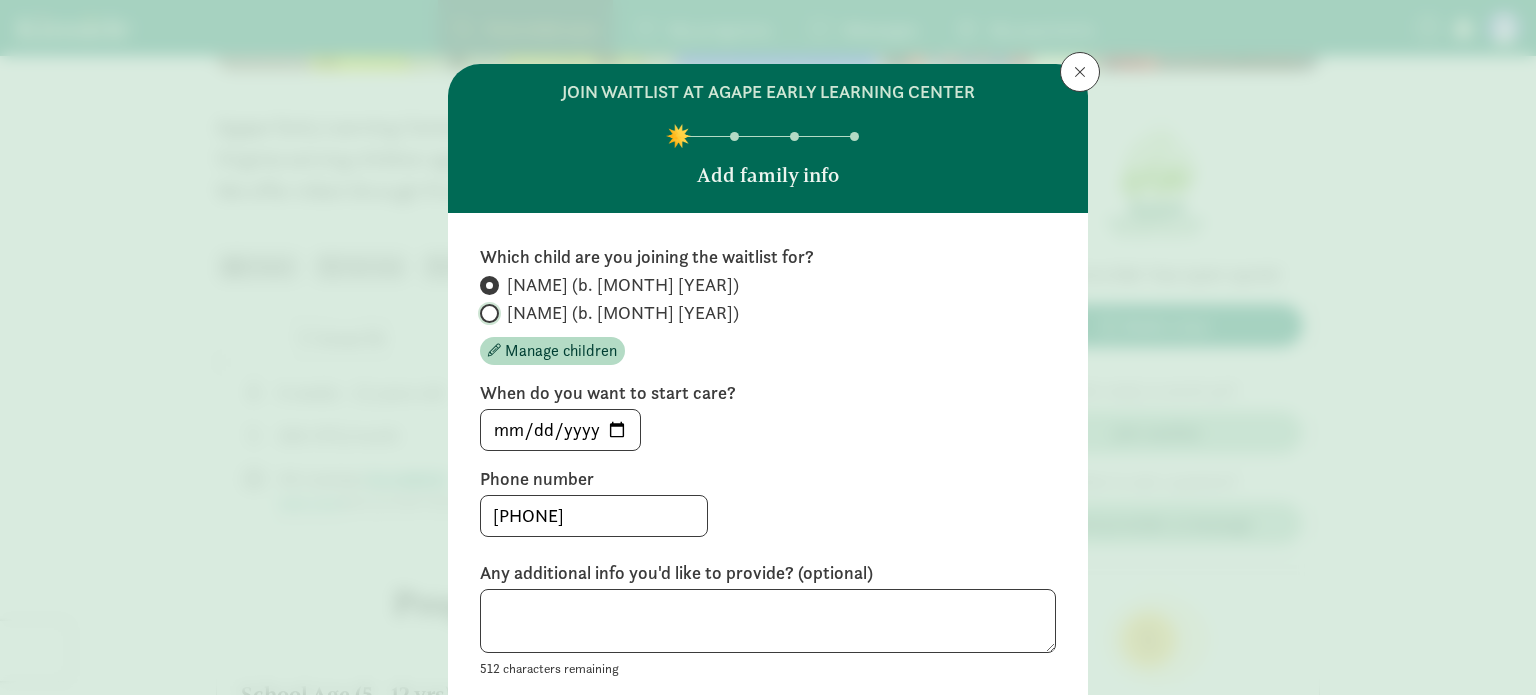 click on "[NAME] (b. [MONTH] [YEAR])" at bounding box center (486, 313) 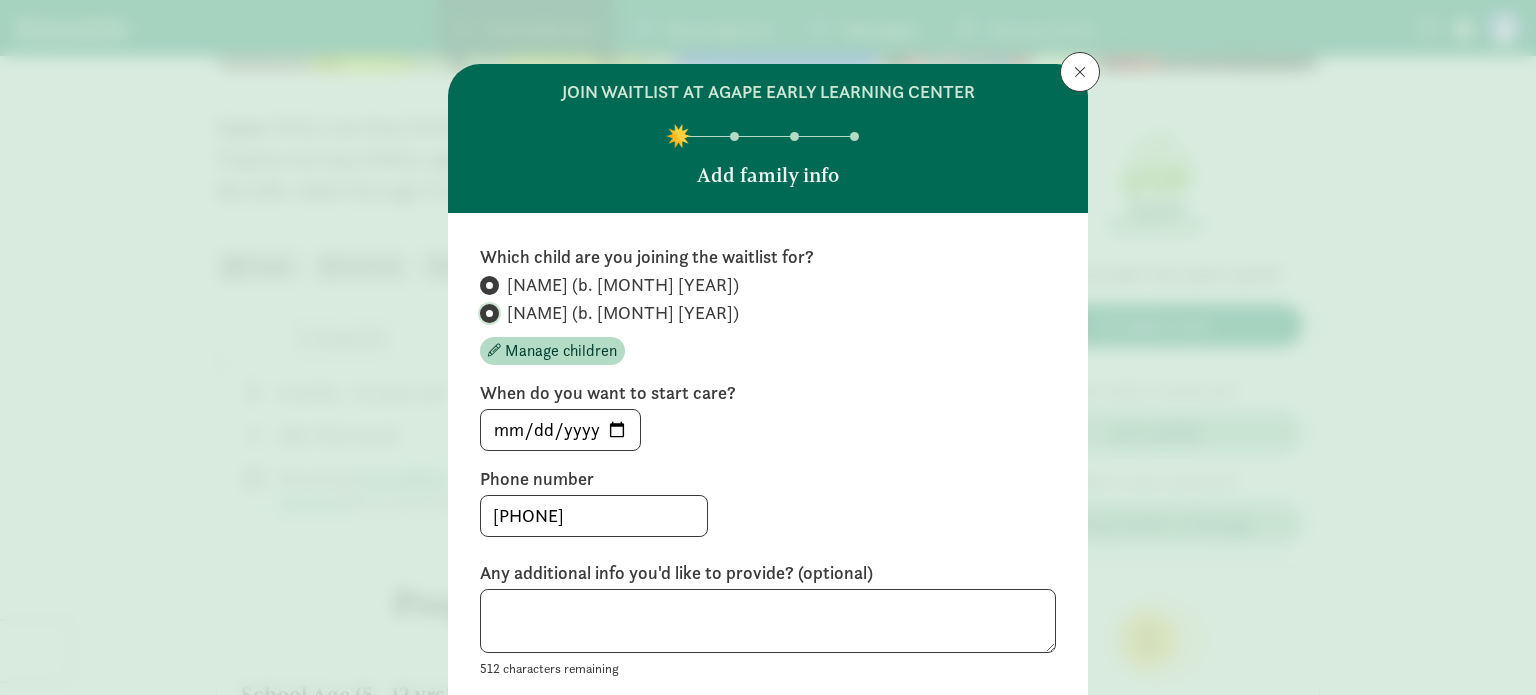 radio on "false" 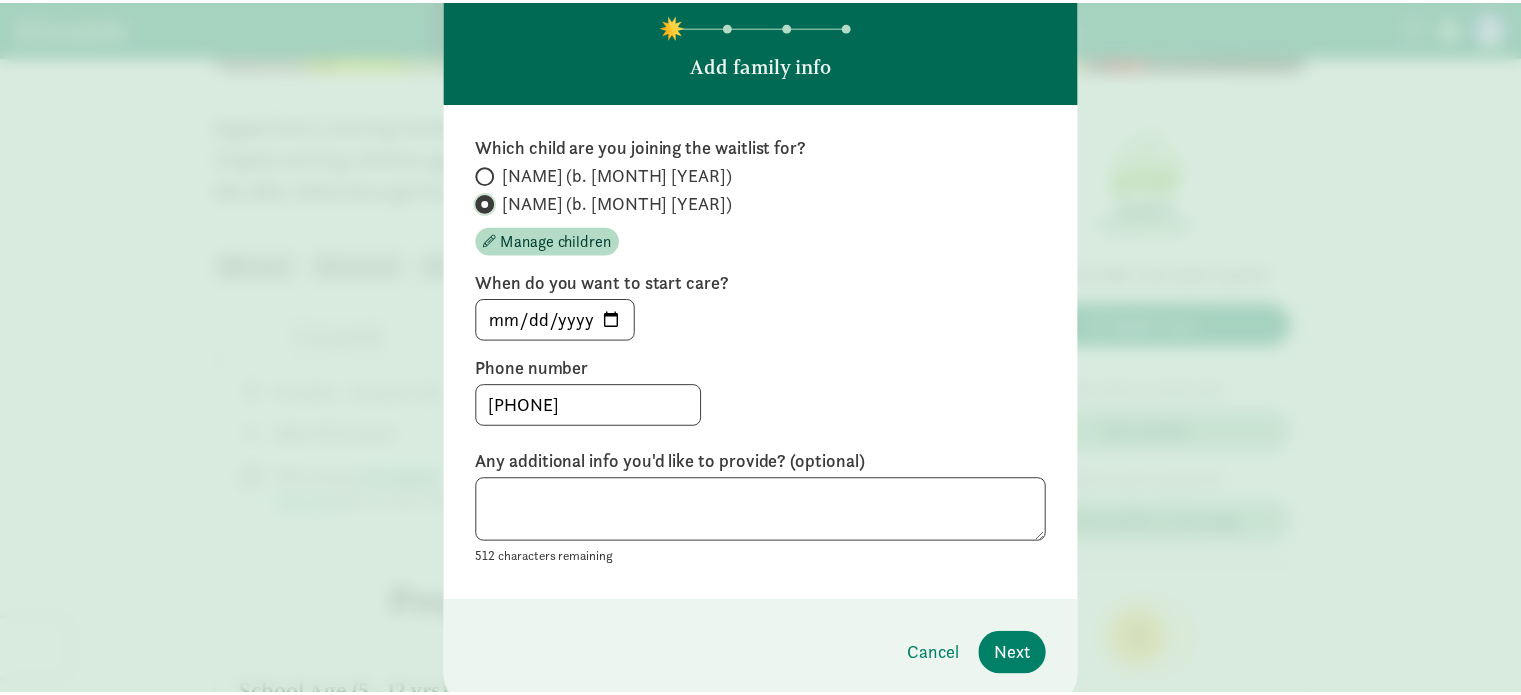 scroll, scrollTop: 187, scrollLeft: 0, axis: vertical 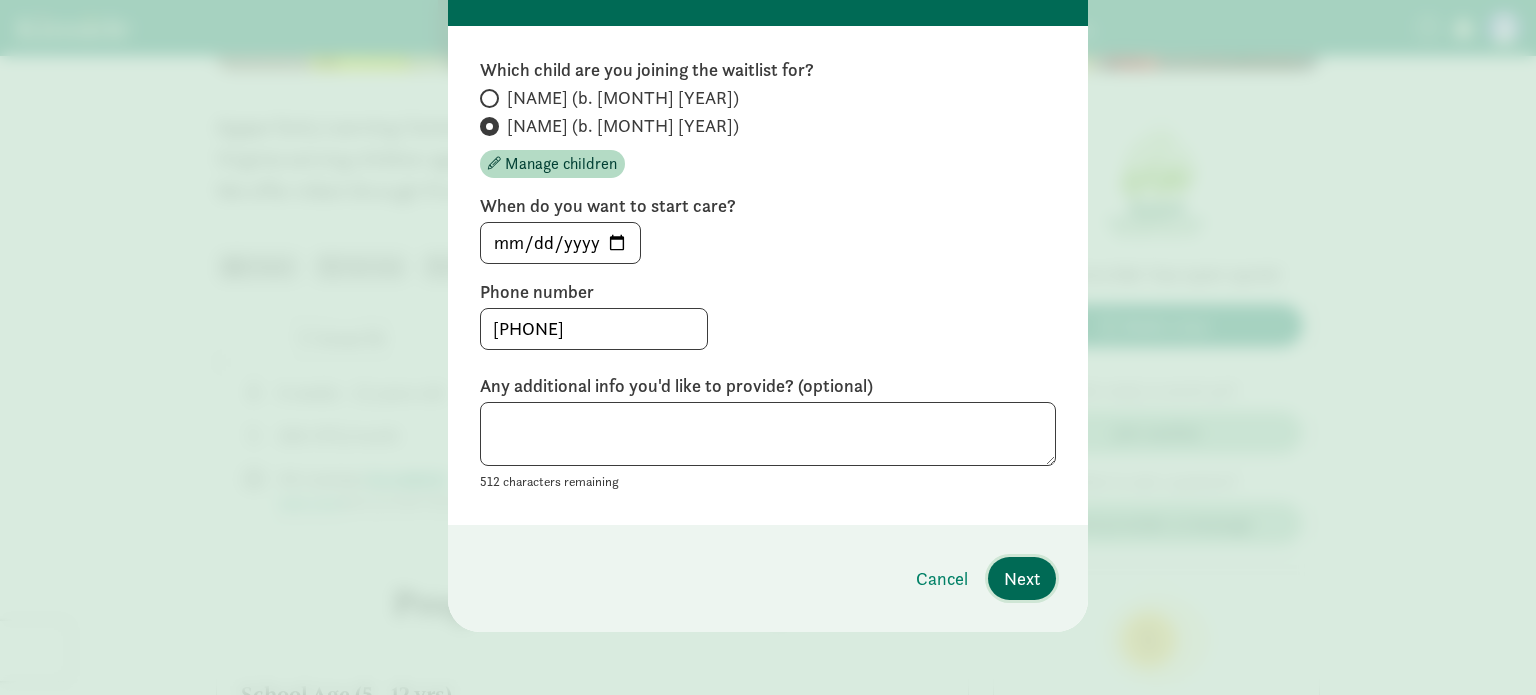 click on "Next" at bounding box center (1022, 578) 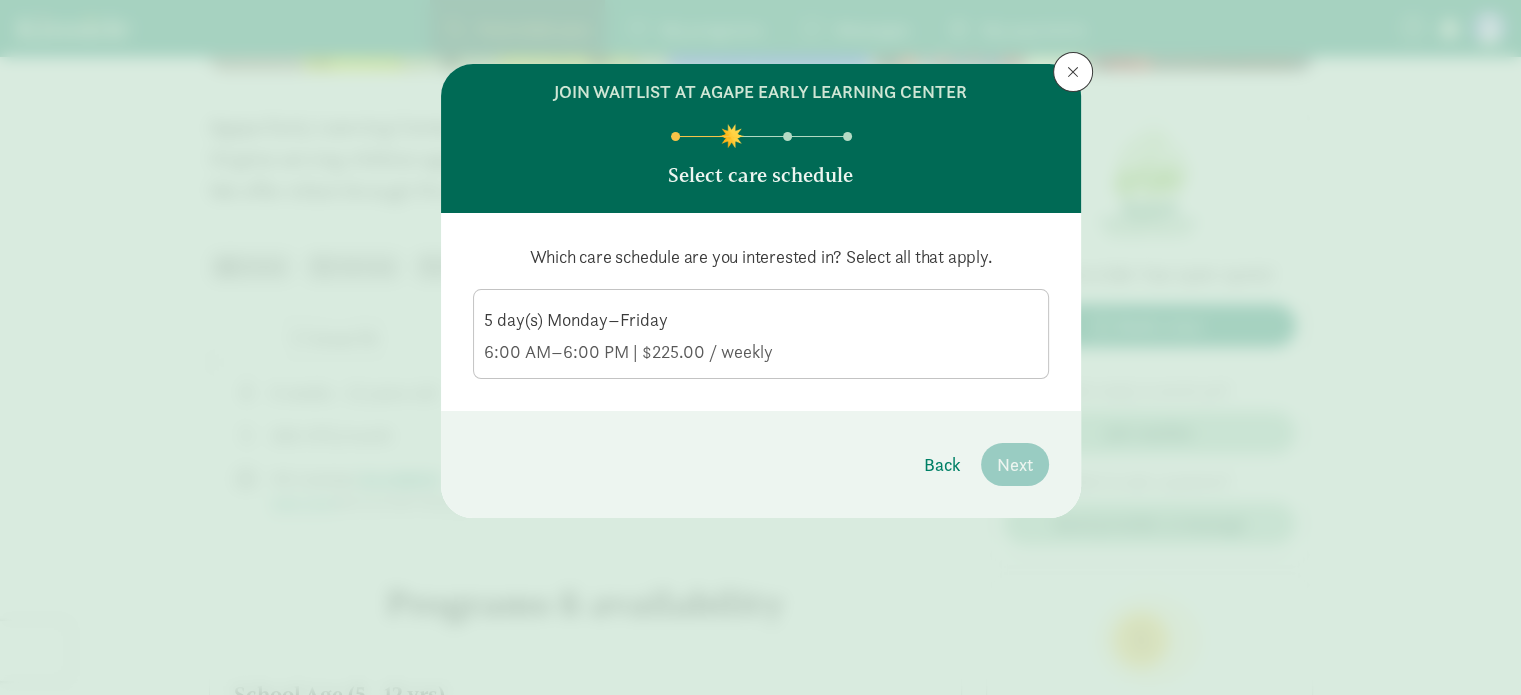 scroll, scrollTop: 0, scrollLeft: 0, axis: both 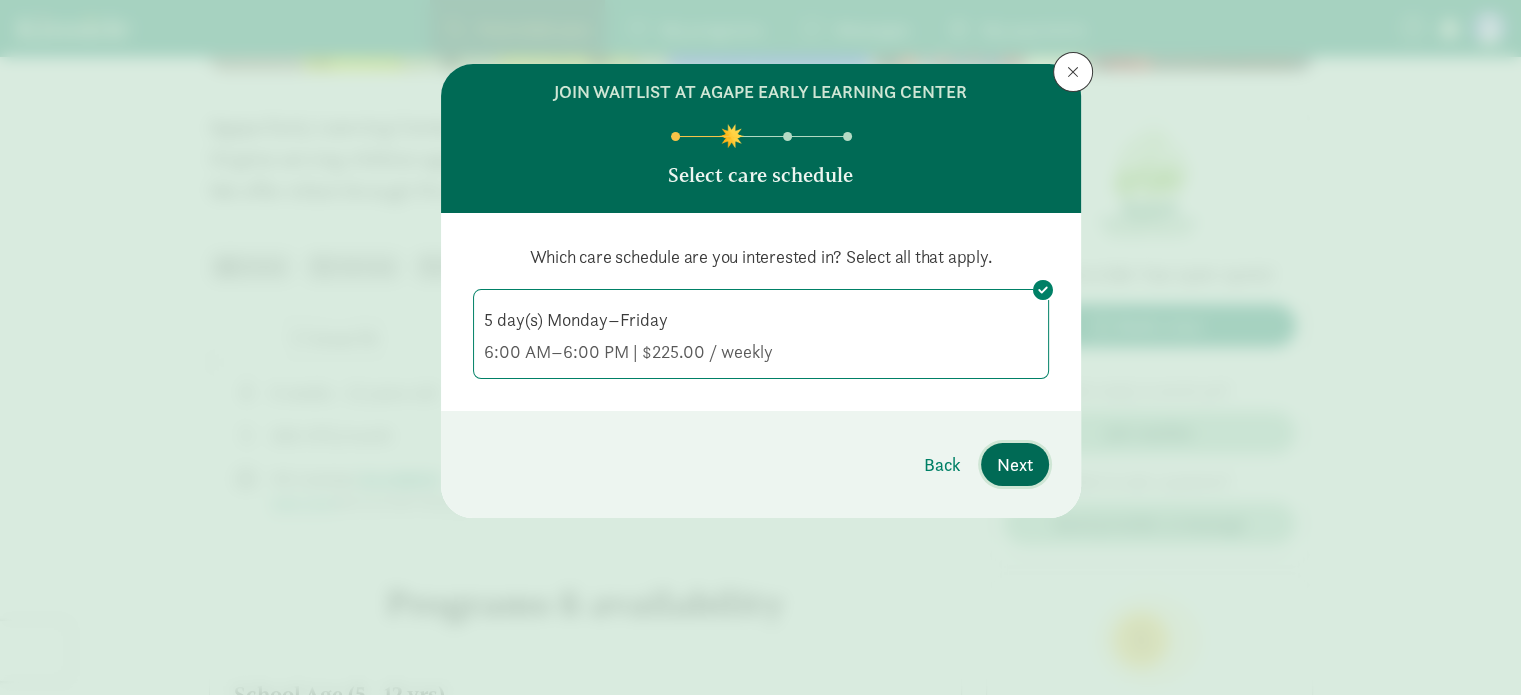 click on "Next" at bounding box center [1015, 464] 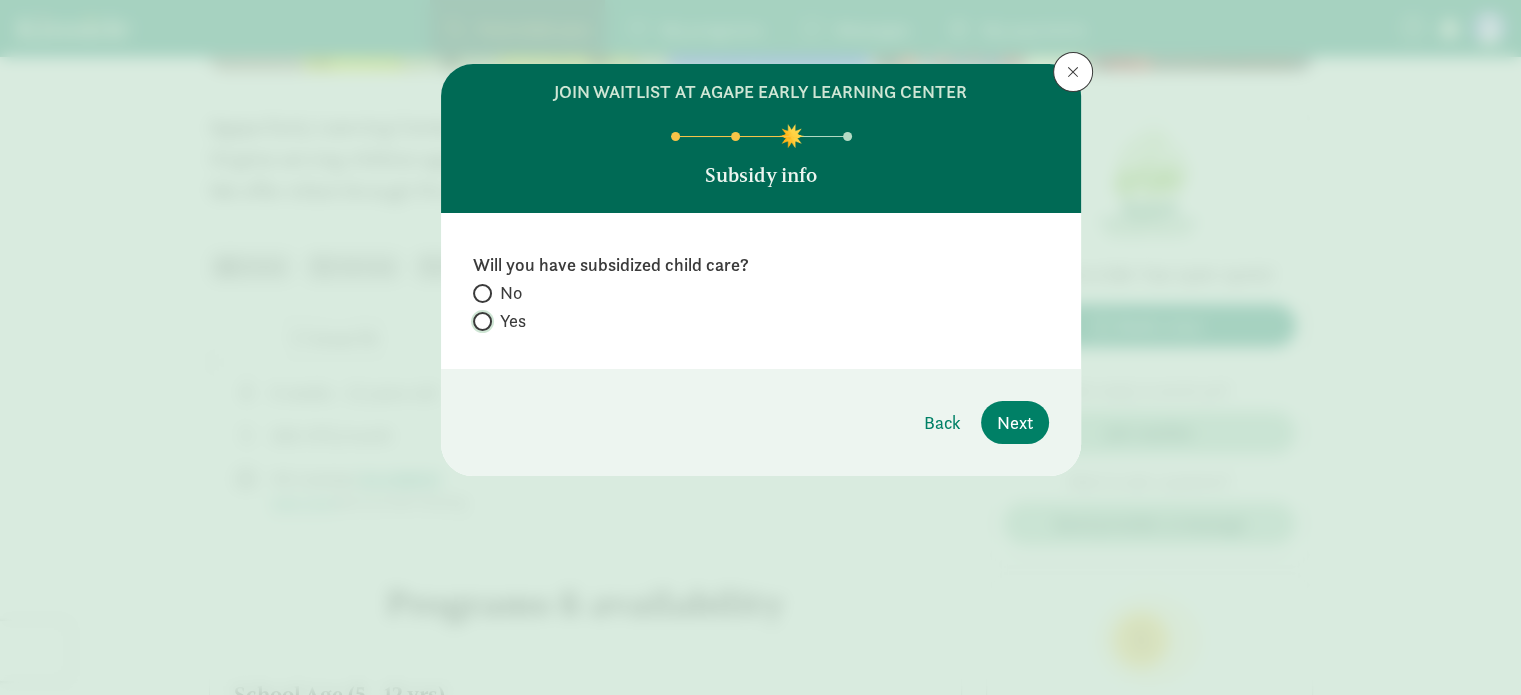 click on "Yes" at bounding box center [479, 321] 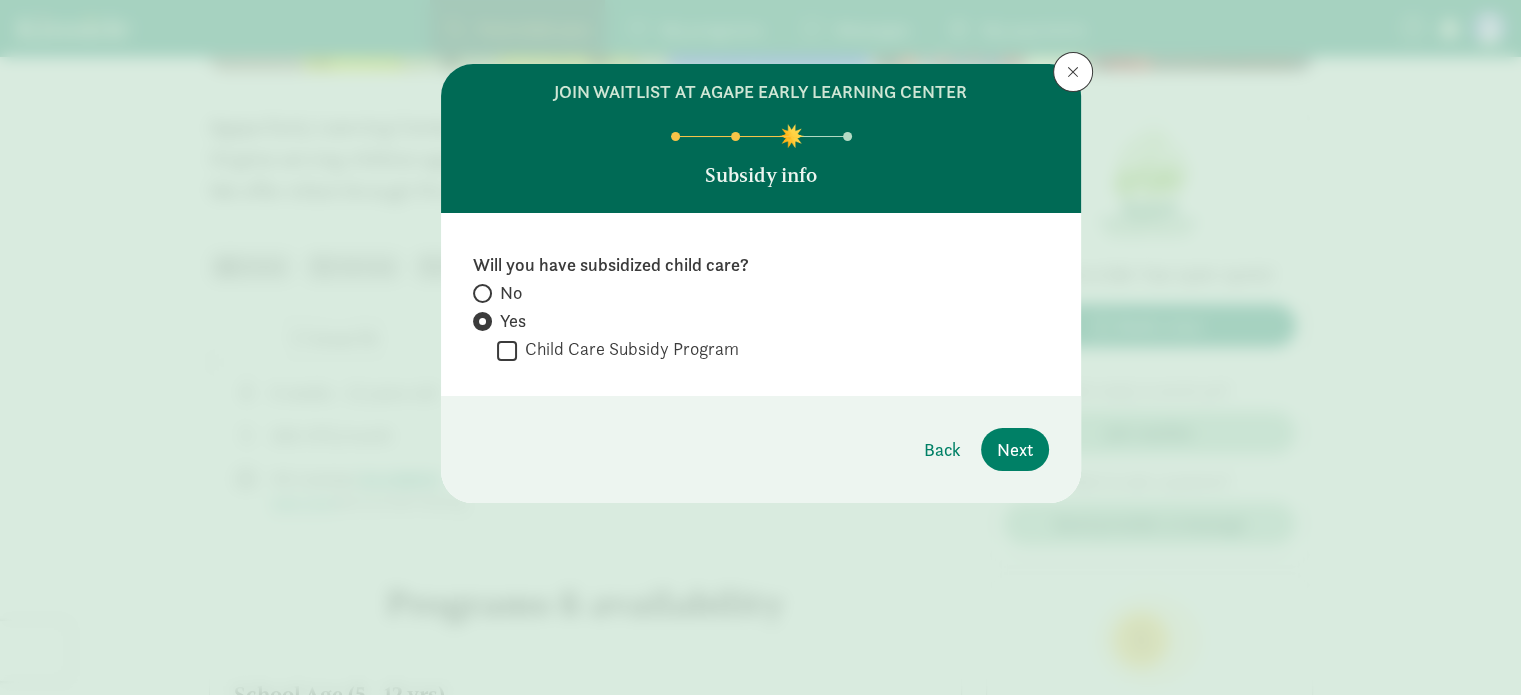 click on "Child Care Subsidy Program" at bounding box center (507, 350) 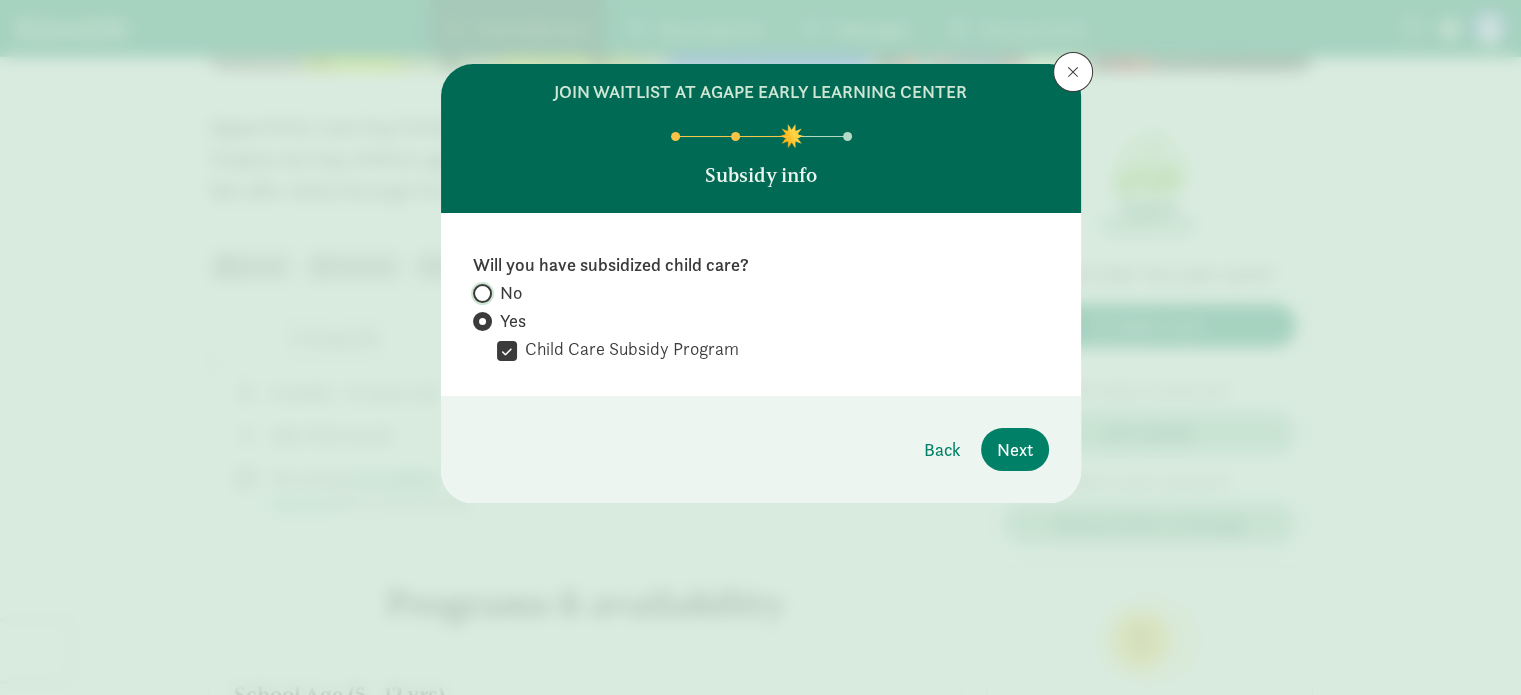 click on "No" at bounding box center (479, 293) 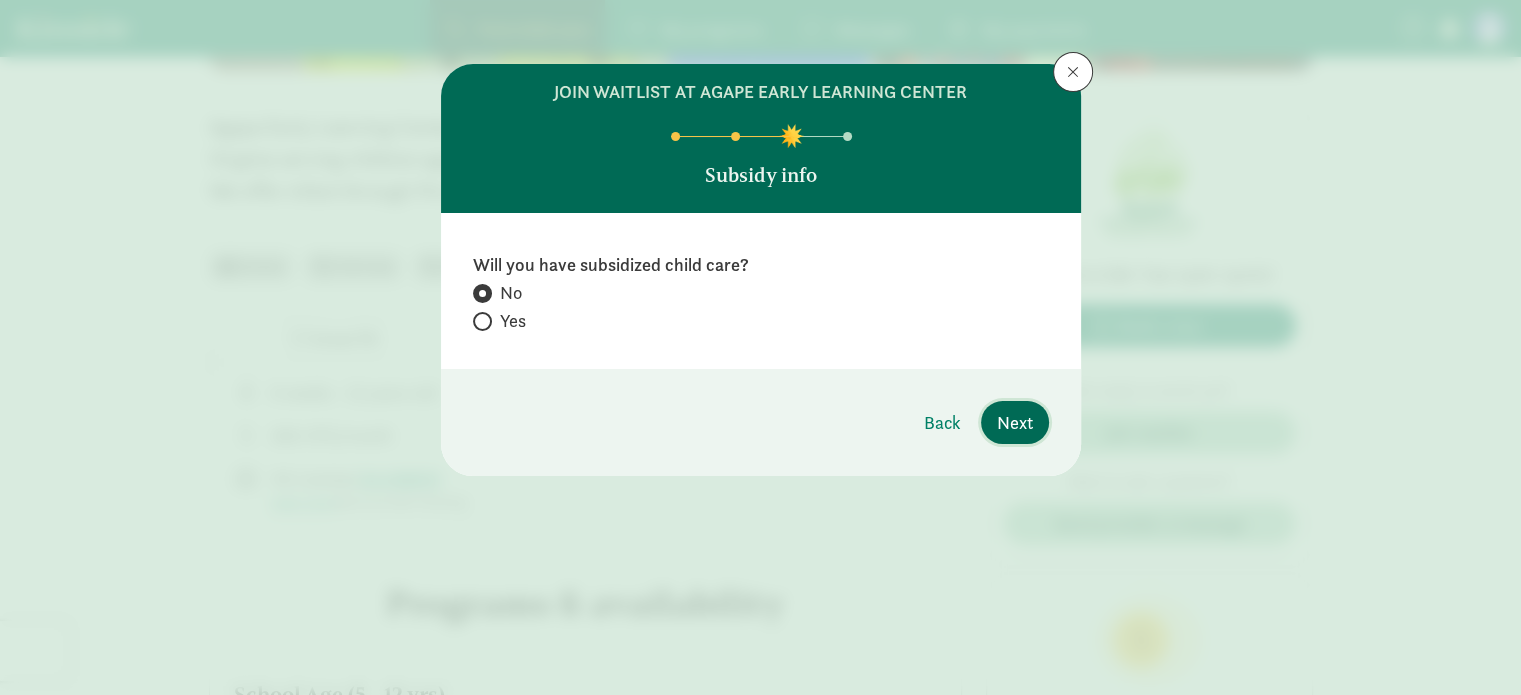 click on "Next" at bounding box center [1015, 422] 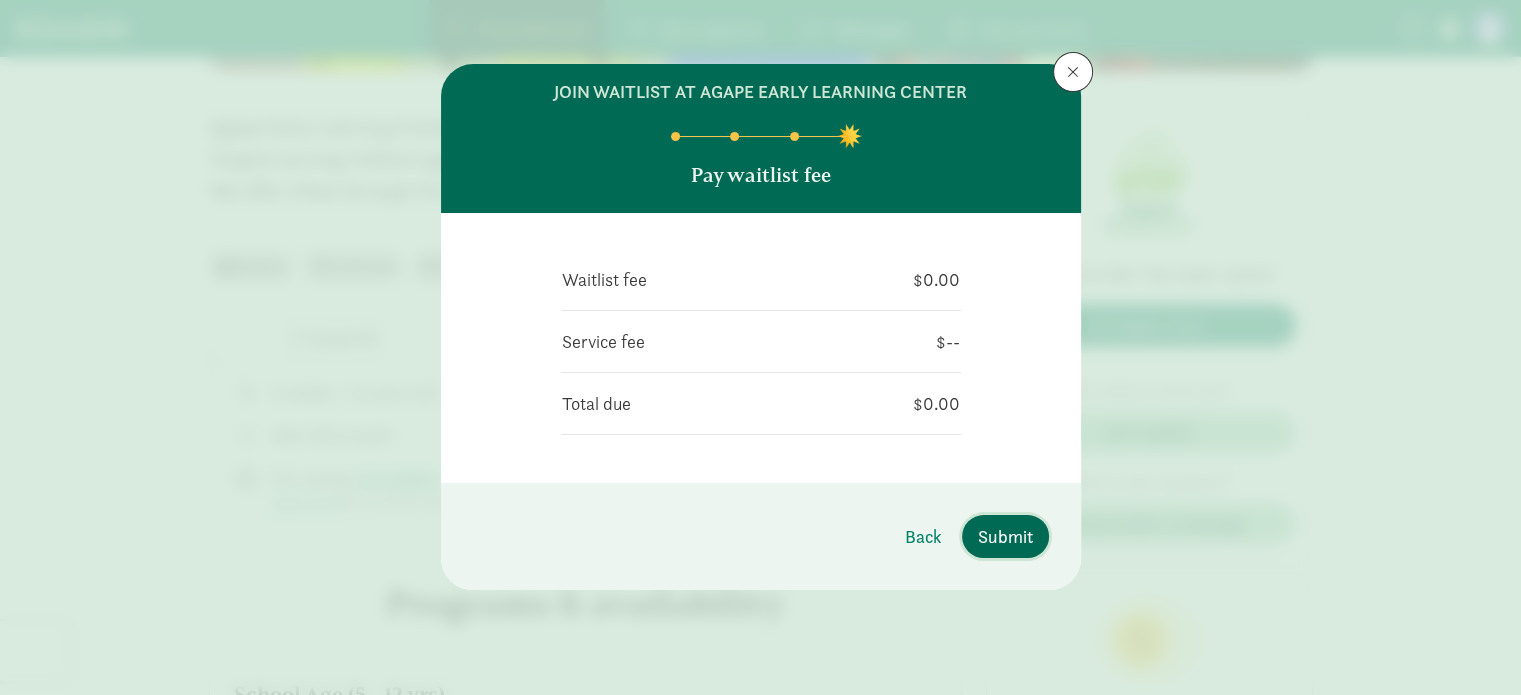 click on "Submit" at bounding box center [1005, 536] 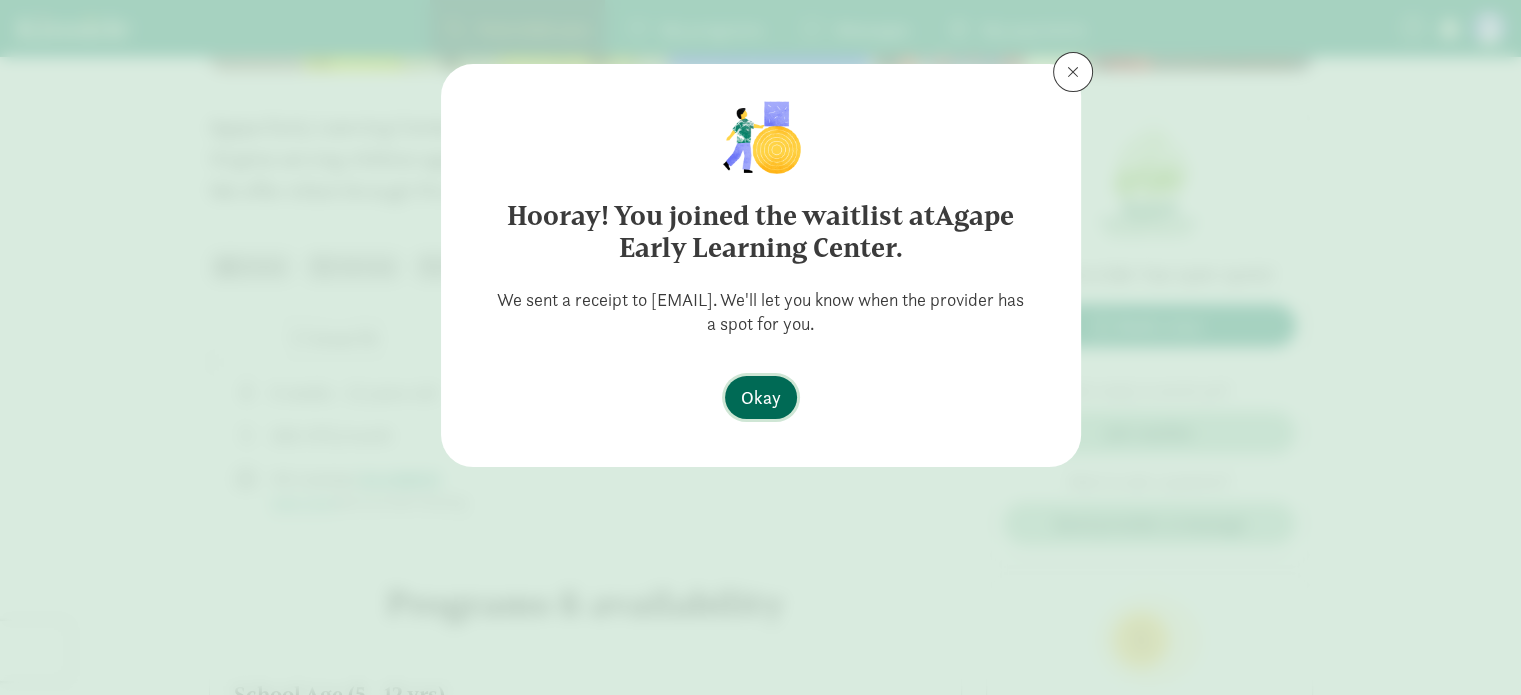 click on "Okay" at bounding box center (761, 397) 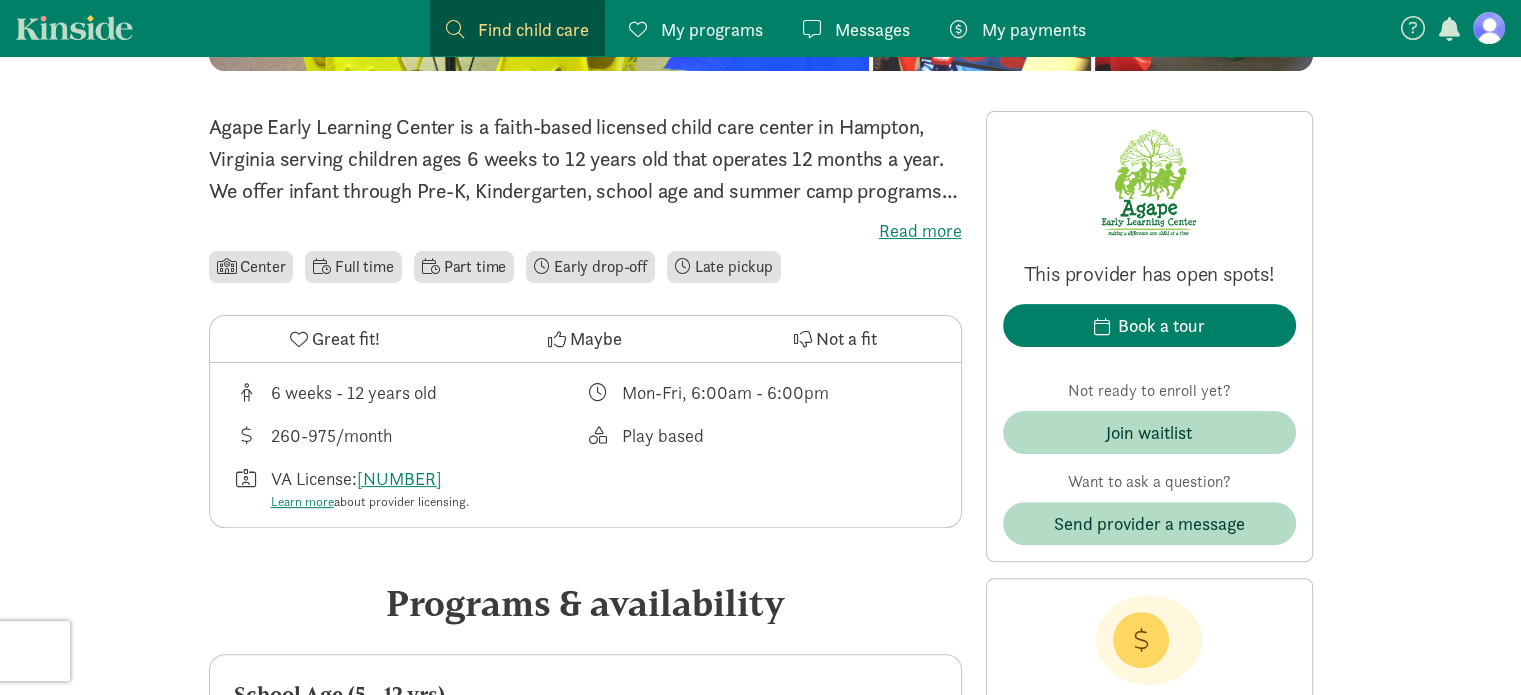 click on "Okay" at bounding box center (761, 397) 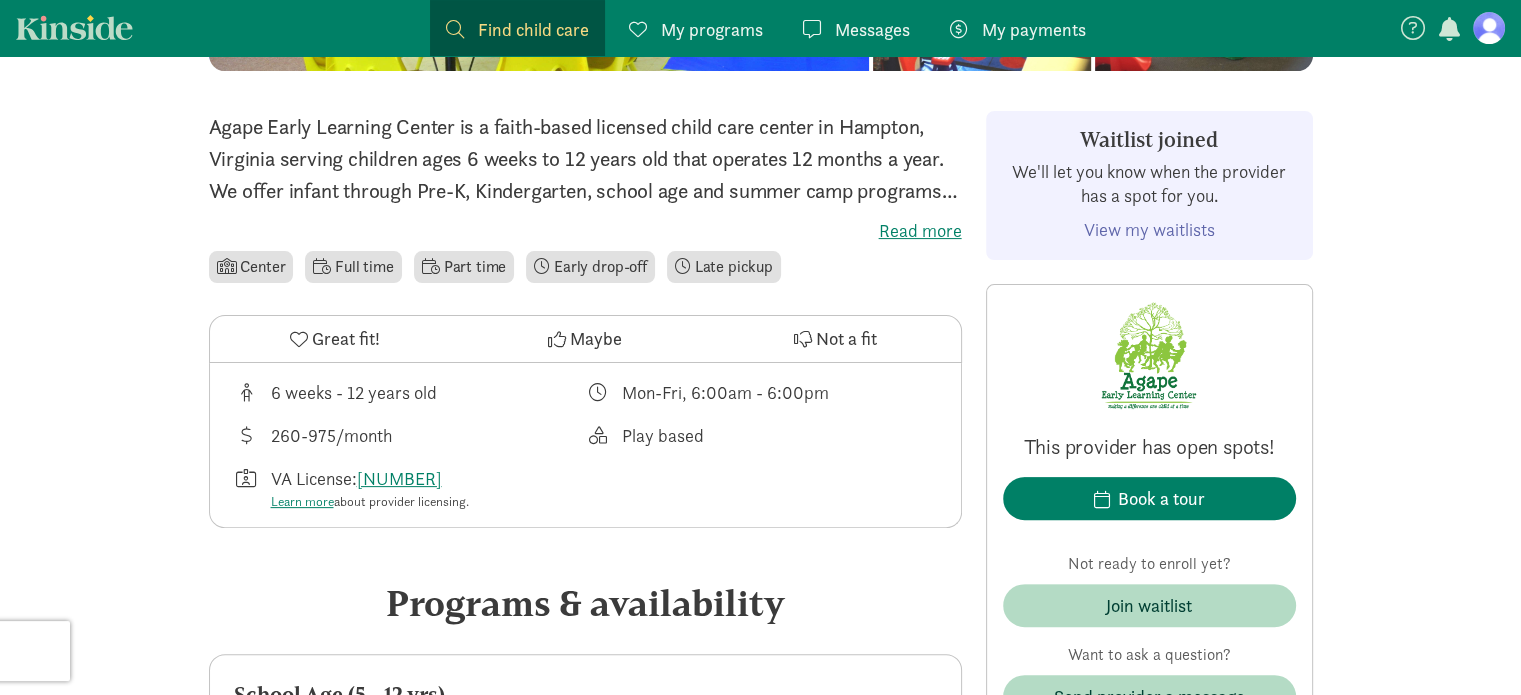 click on "View my waitlists" 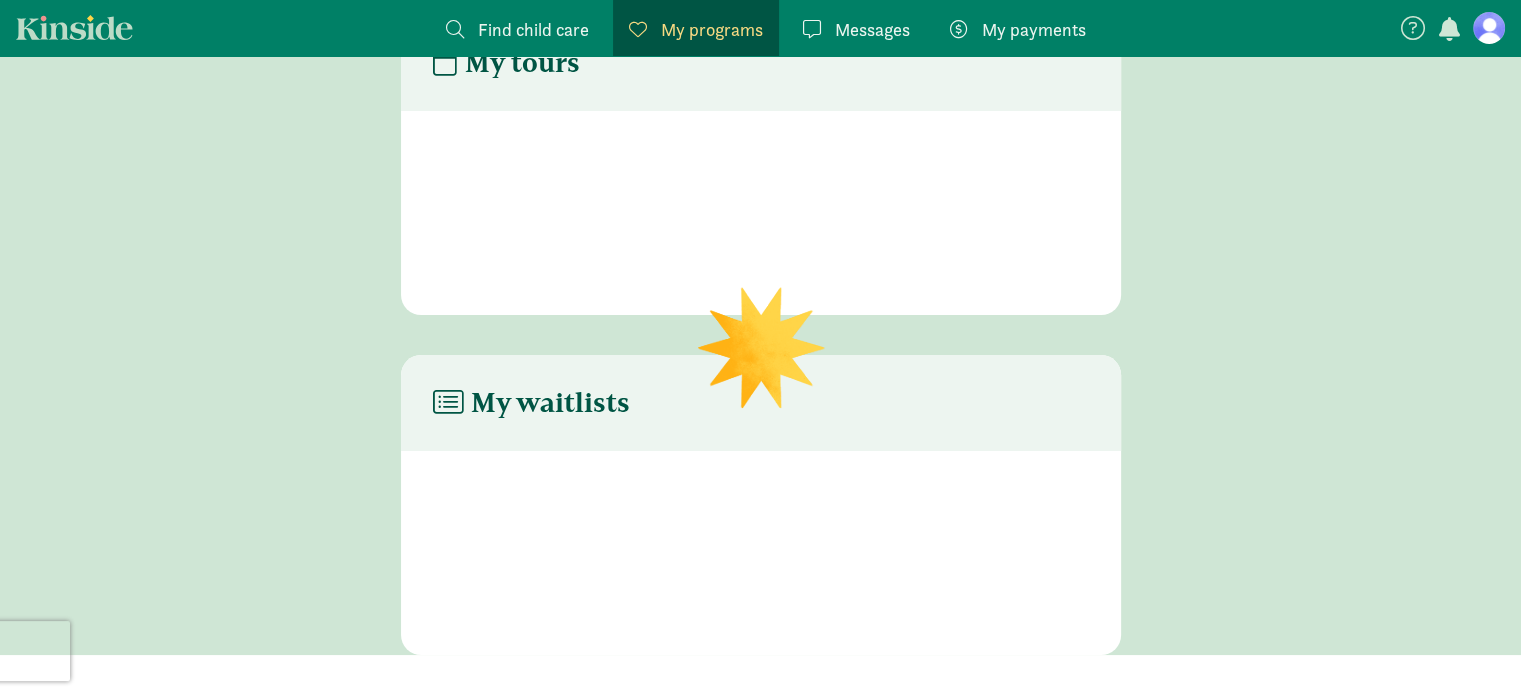 scroll, scrollTop: 80, scrollLeft: 0, axis: vertical 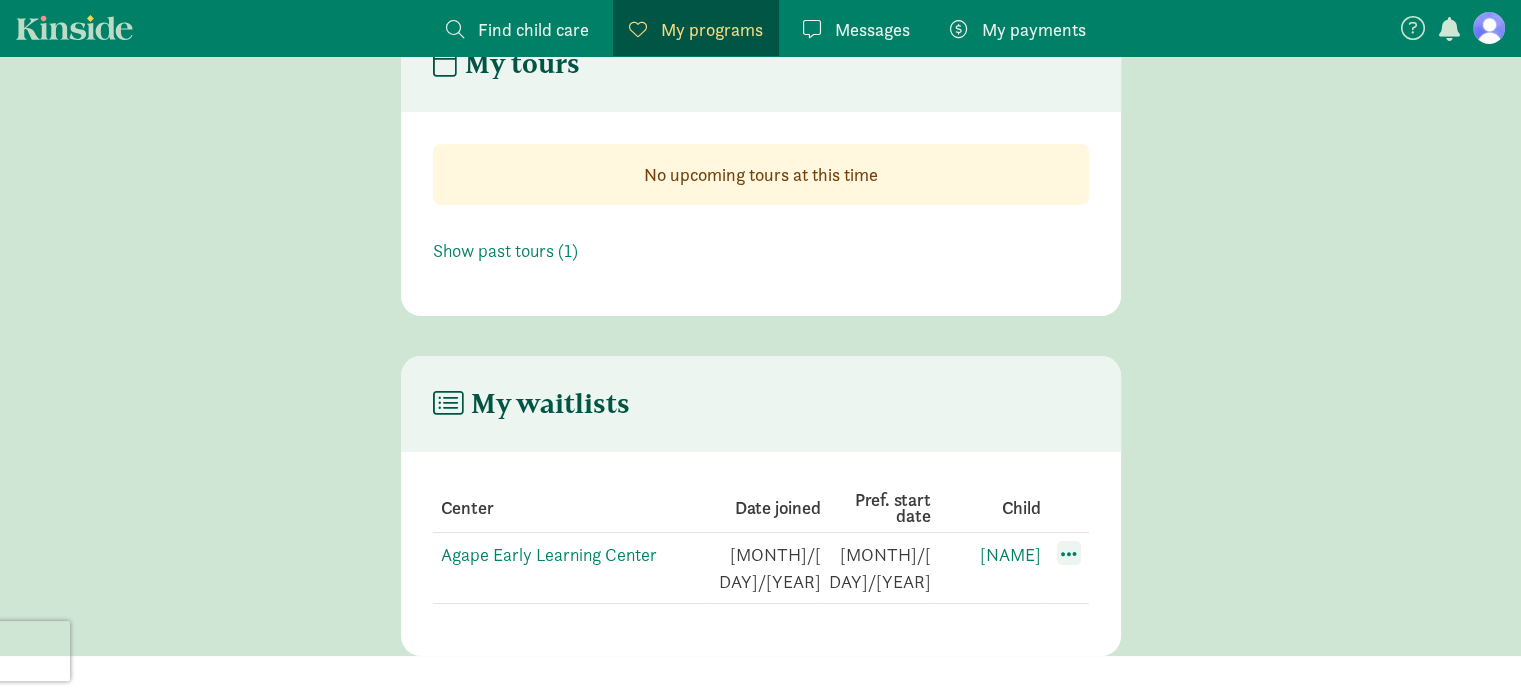 click 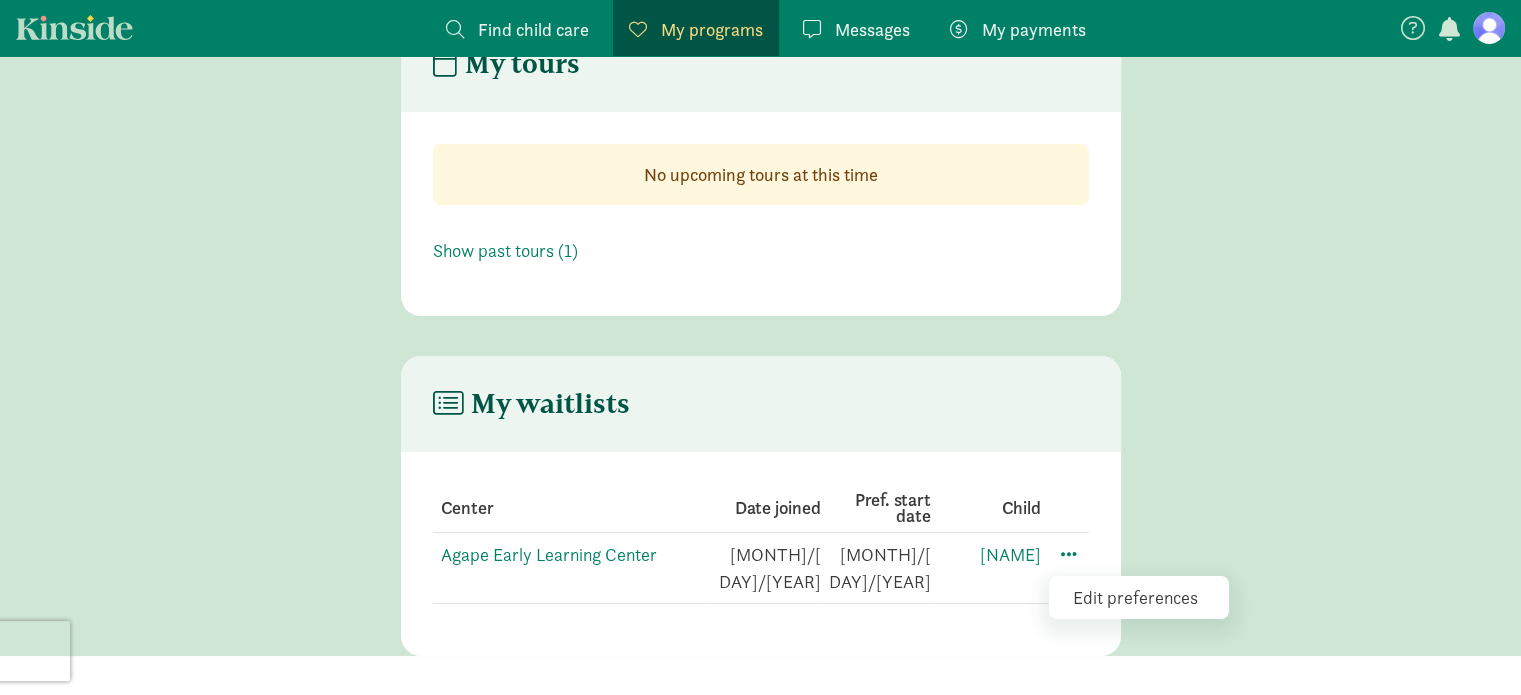 click on "Center Date joined Pref. start date Child   Agape Early Learning Center [MONTH]/[DAY]/[YEAR] [MONTH]/[DAY]/[YEAR] [NAME]
Edit preferences" 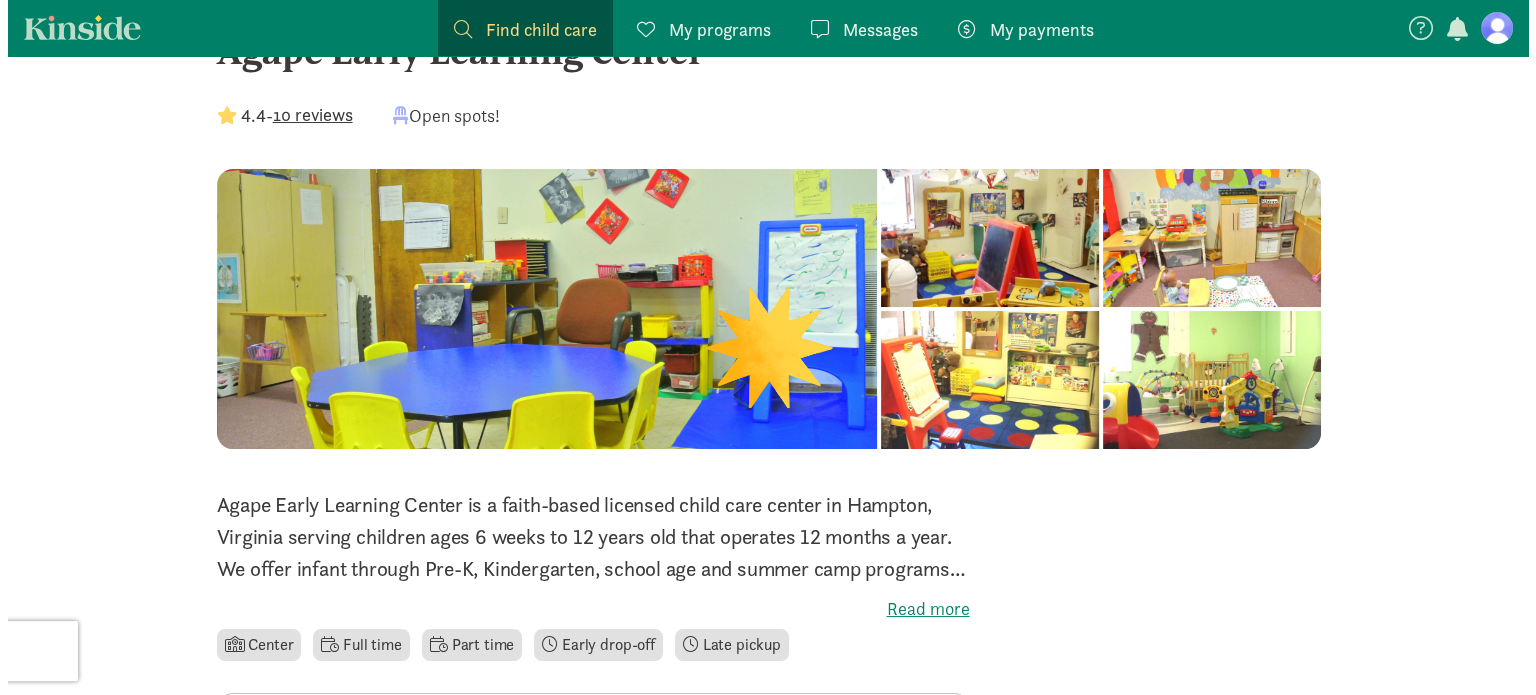 scroll, scrollTop: 458, scrollLeft: 0, axis: vertical 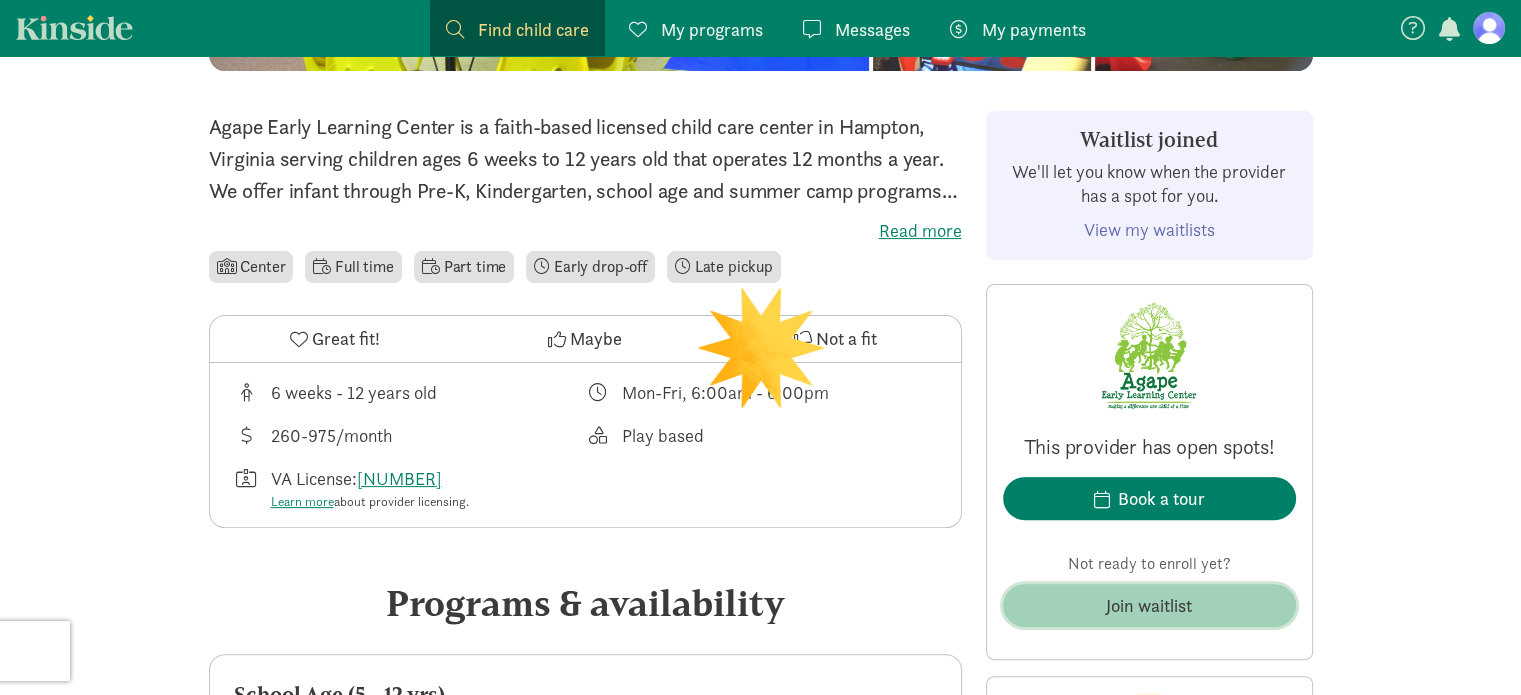 click on "Join waitlist" 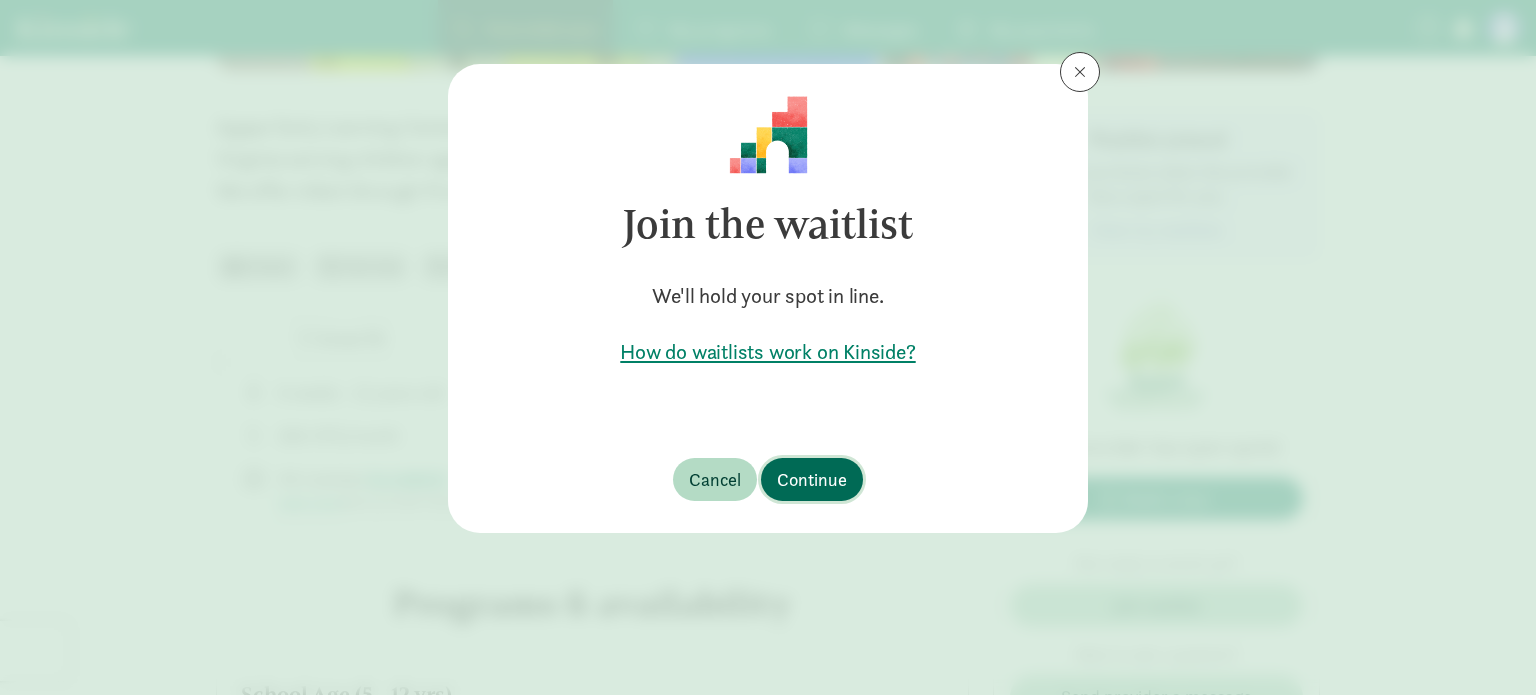 click on "Continue" at bounding box center (812, 479) 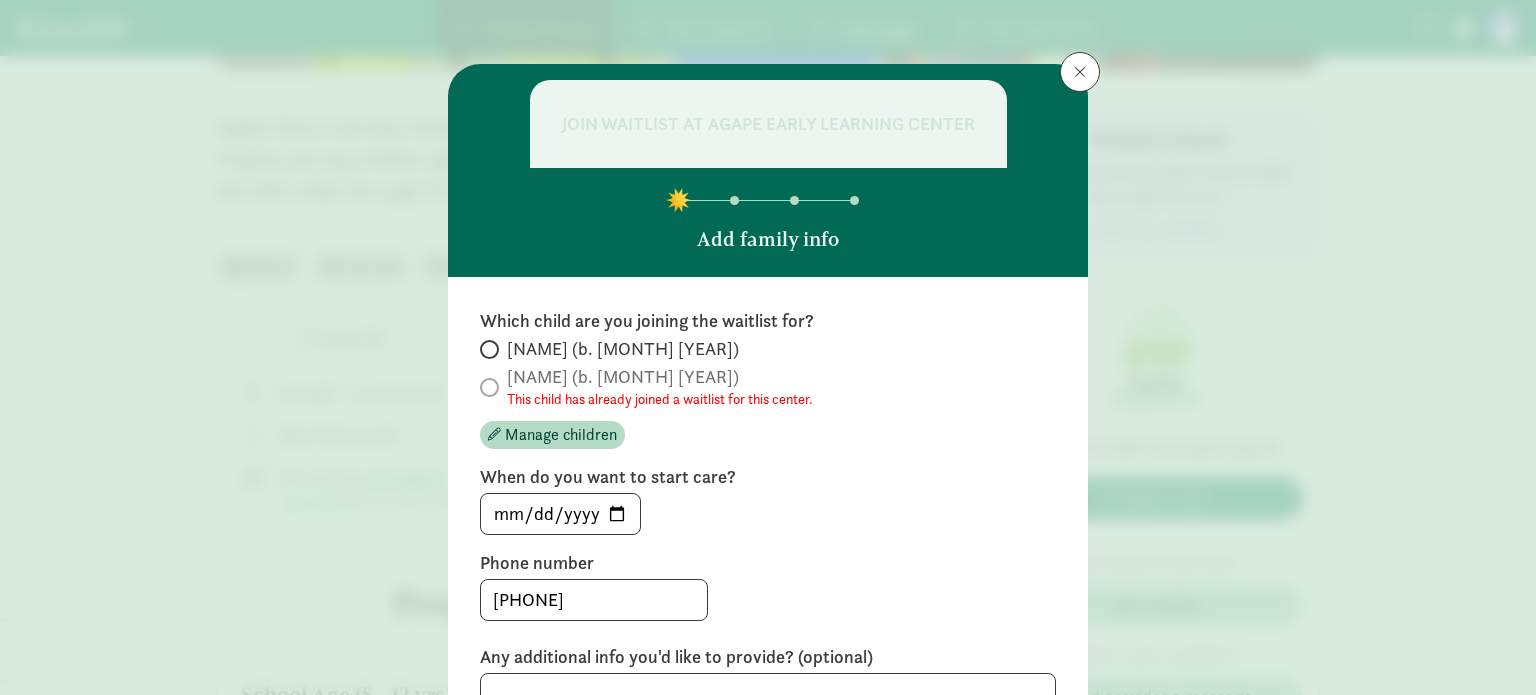 click at bounding box center [489, 349] 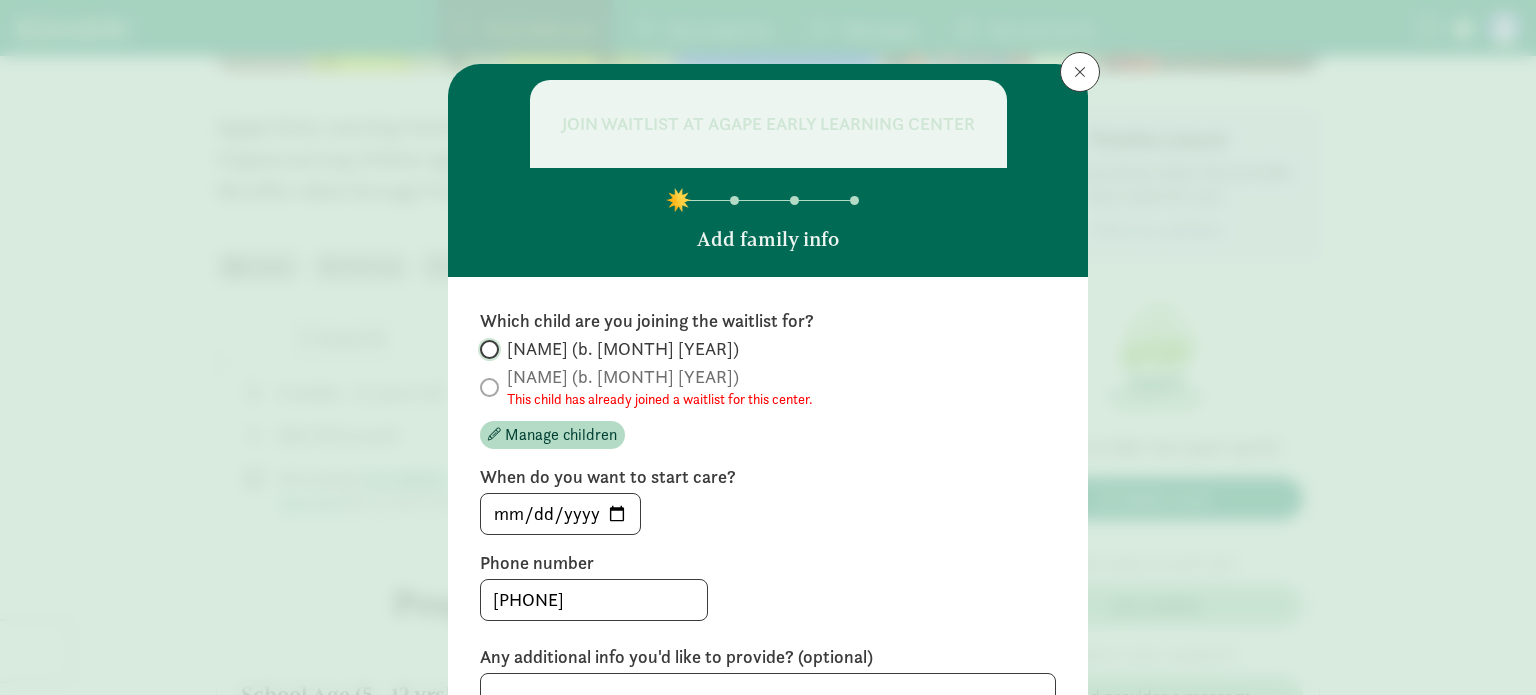 click on "[NAME] (b. [MONTH] [YEAR])" at bounding box center (486, 349) 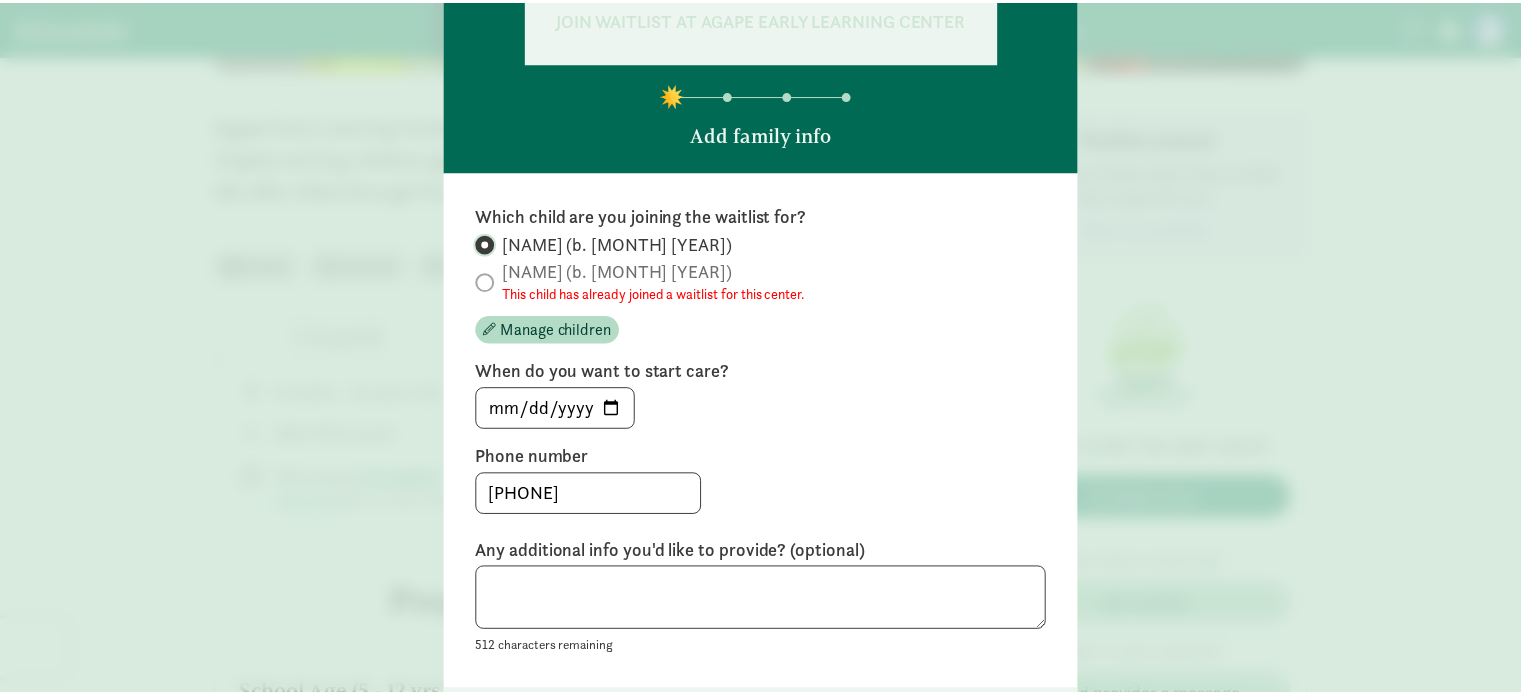 scroll, scrollTop: 271, scrollLeft: 0, axis: vertical 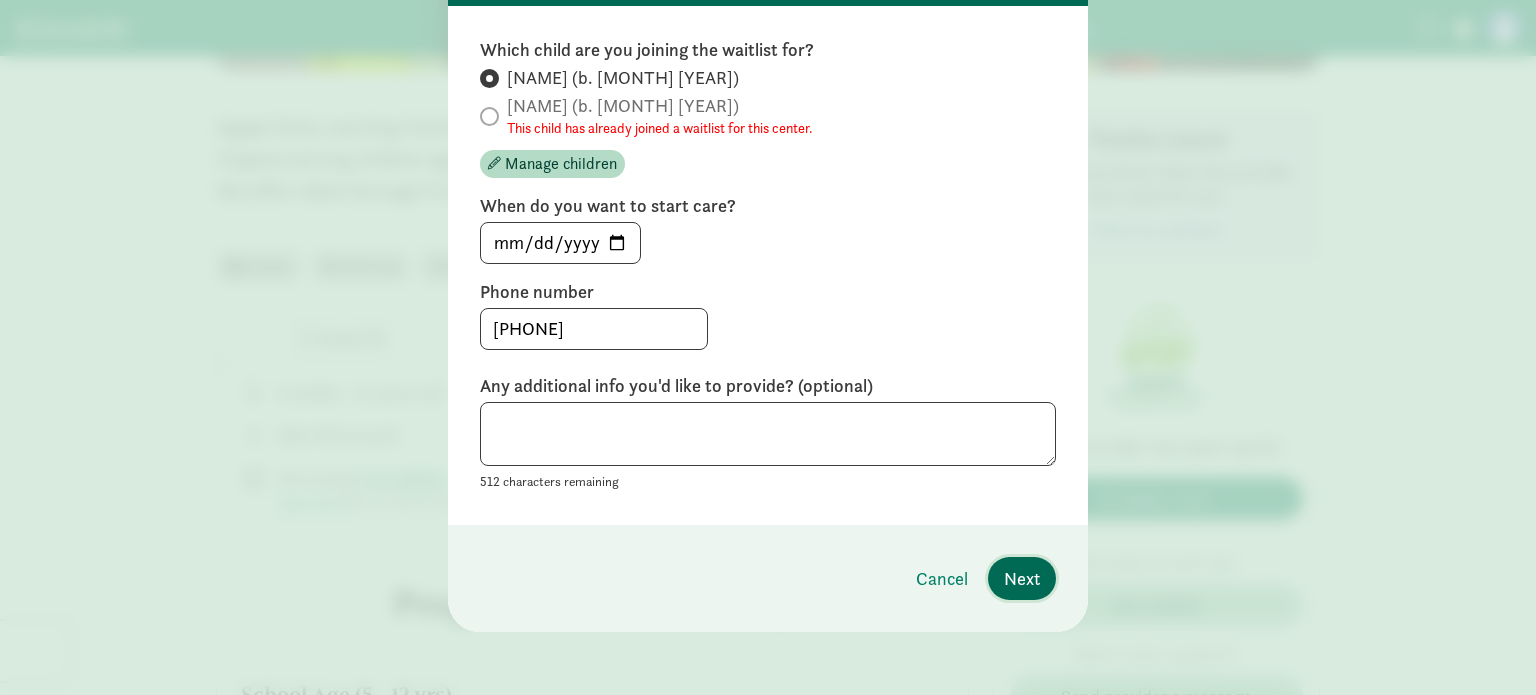 click on "Next" at bounding box center [1022, 578] 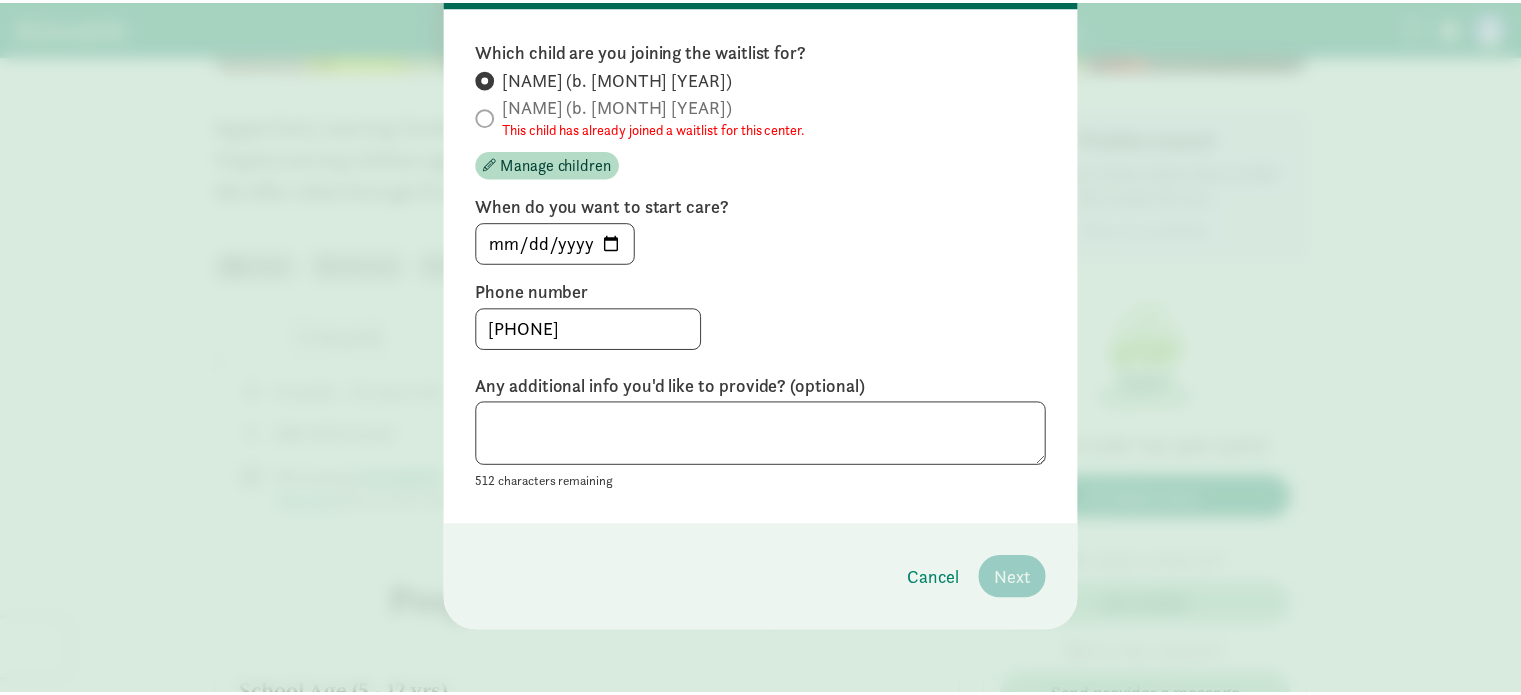 scroll, scrollTop: 0, scrollLeft: 0, axis: both 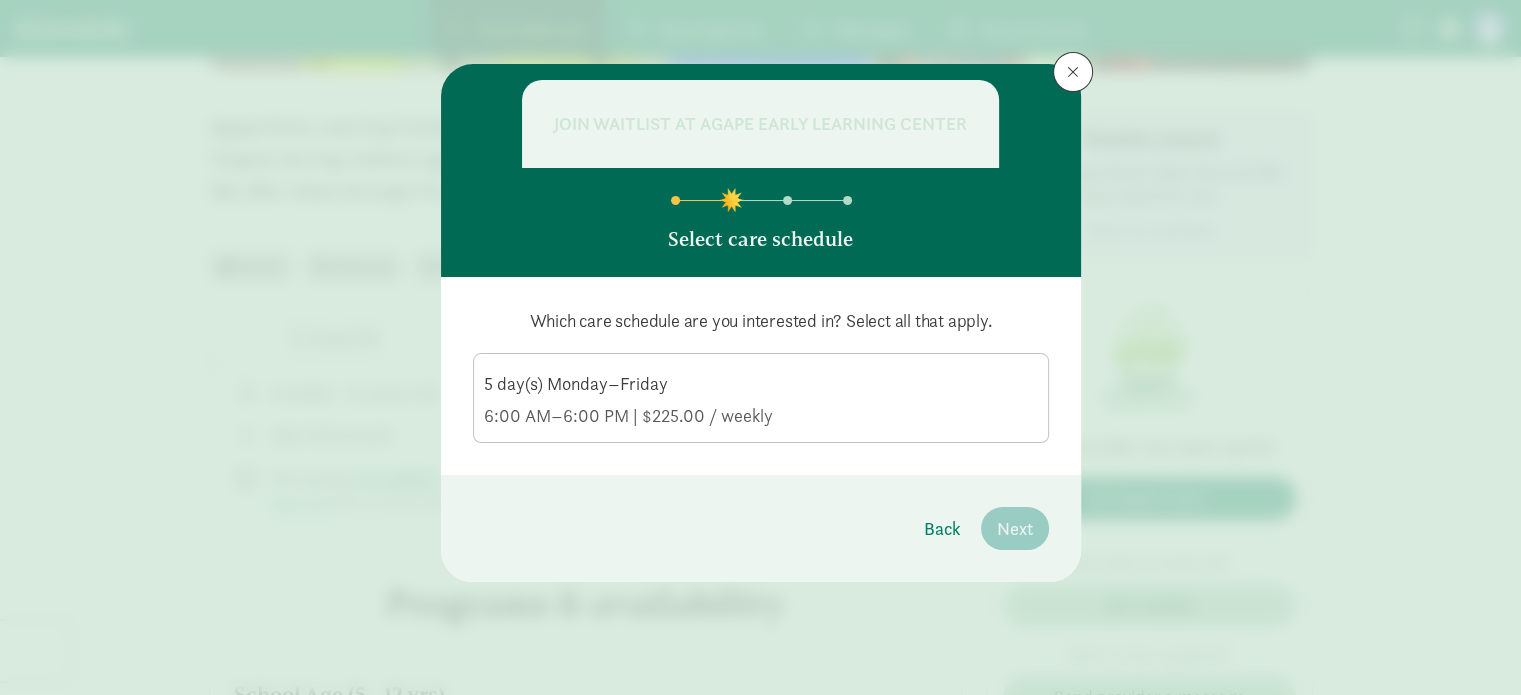 click on "6:00 AM–6:00 PM | $225.00 / weekly" 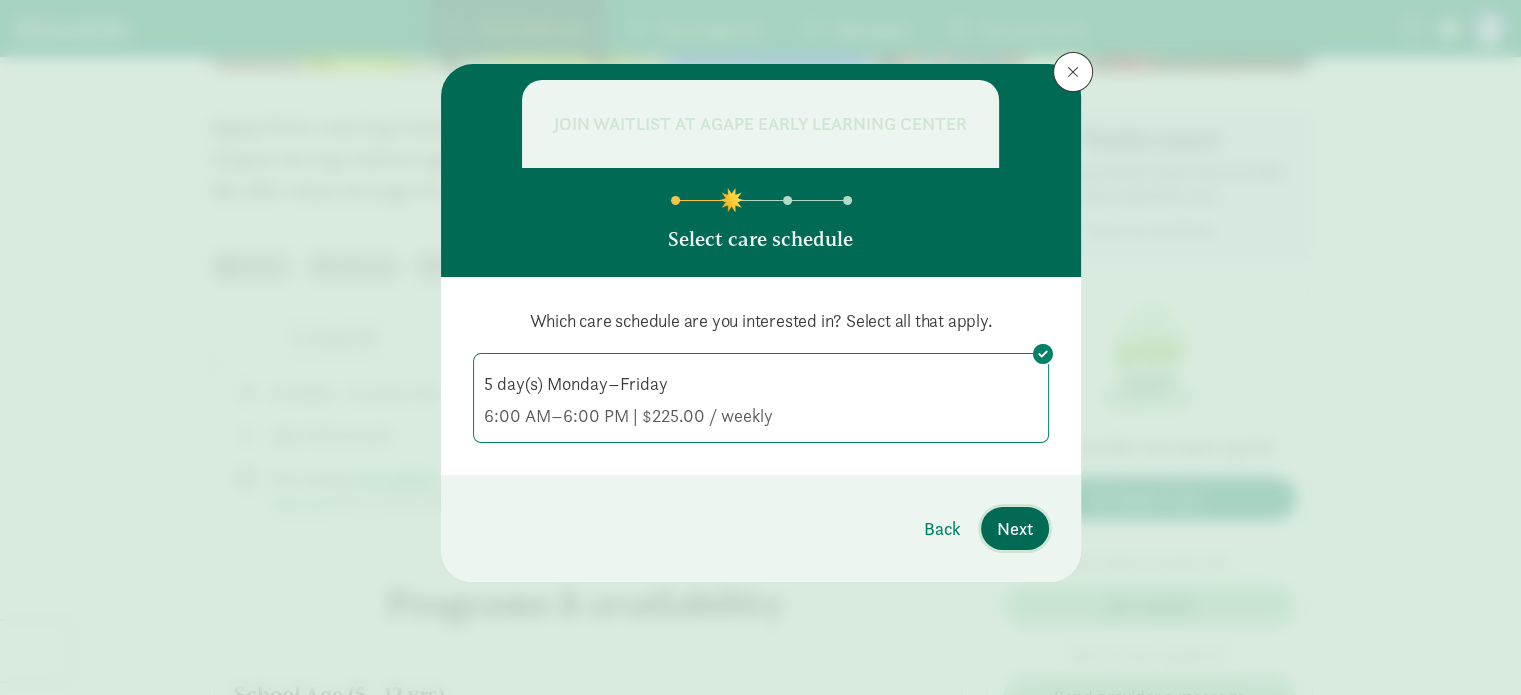 click on "Next" at bounding box center (1015, 528) 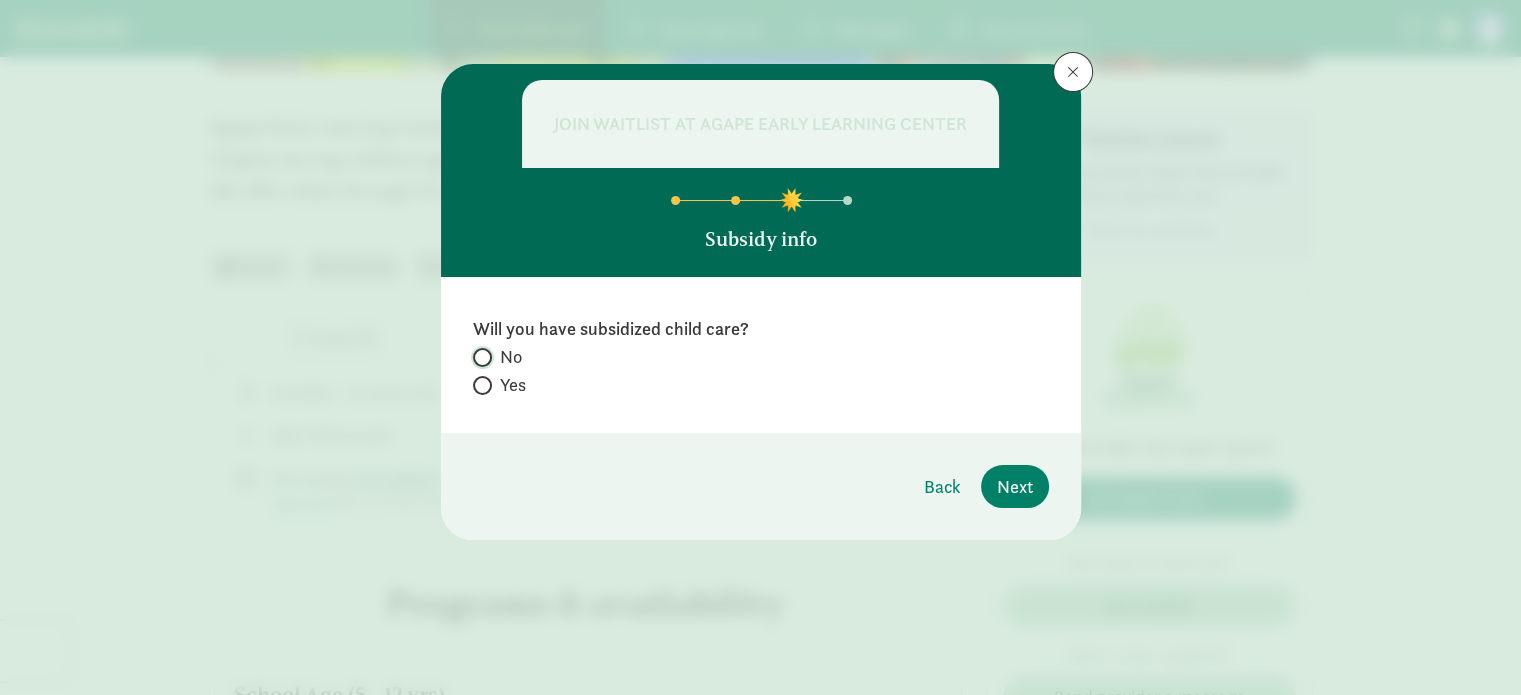 click on "No" at bounding box center (479, 357) 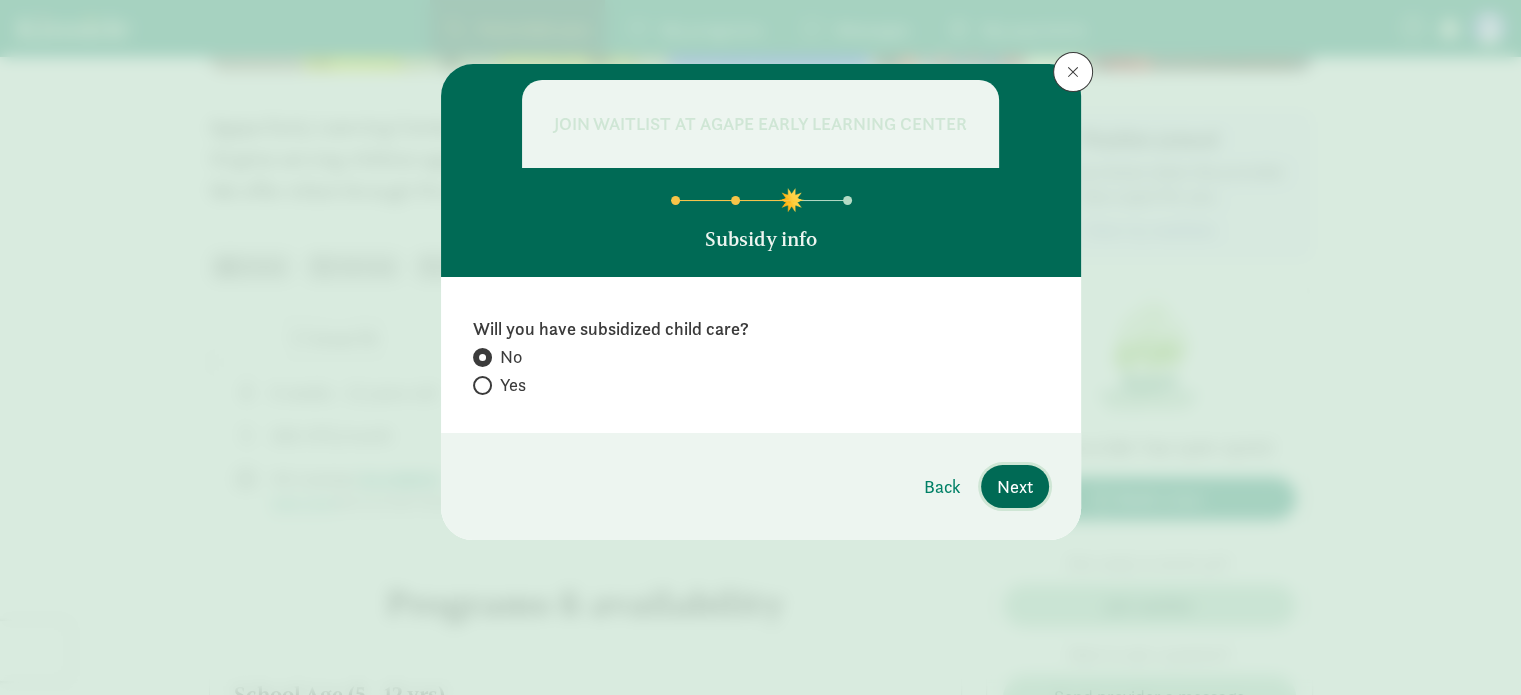 drag, startPoint x: 1020, startPoint y: 492, endPoint x: 1015, endPoint y: 468, distance: 24.5153 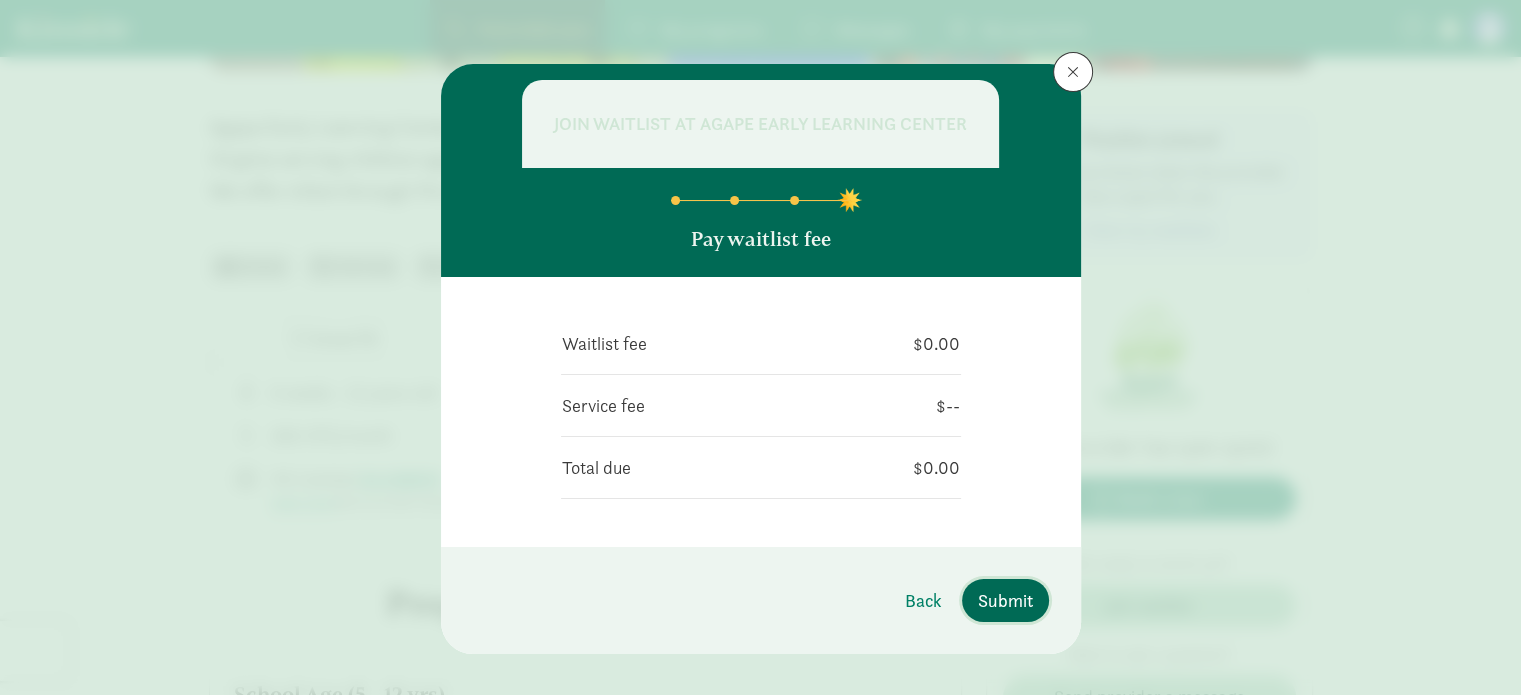 click on "Submit" at bounding box center [1005, 600] 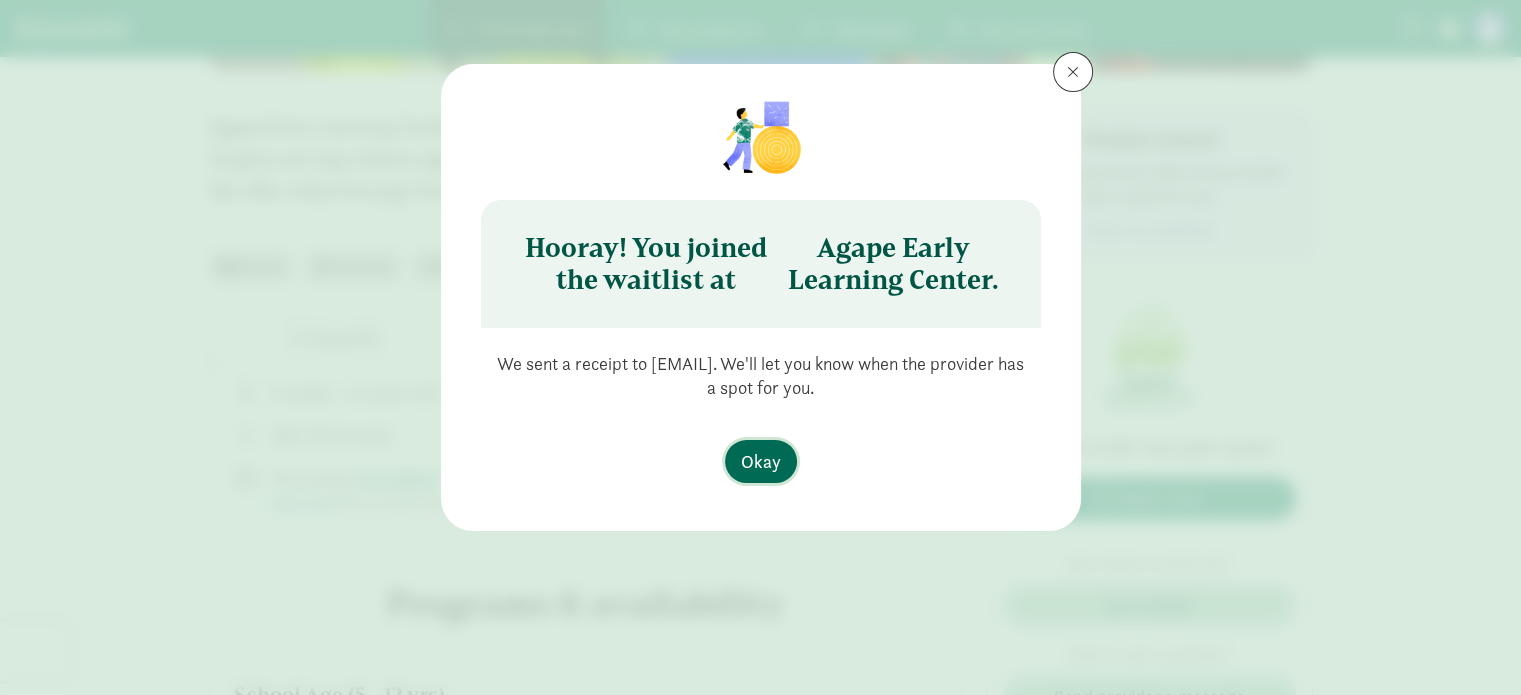 click on "Okay" at bounding box center [761, 461] 